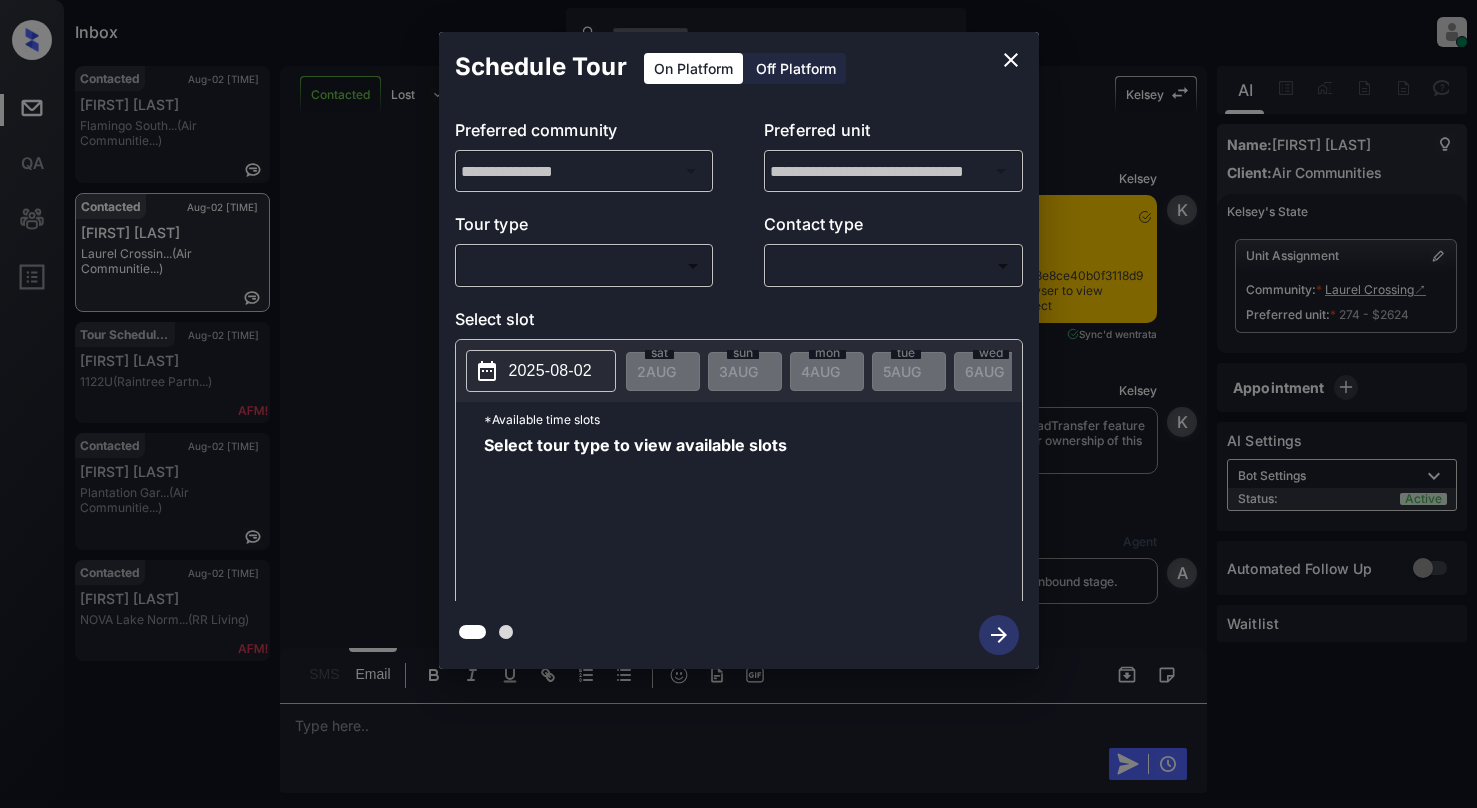 scroll, scrollTop: 0, scrollLeft: 0, axis: both 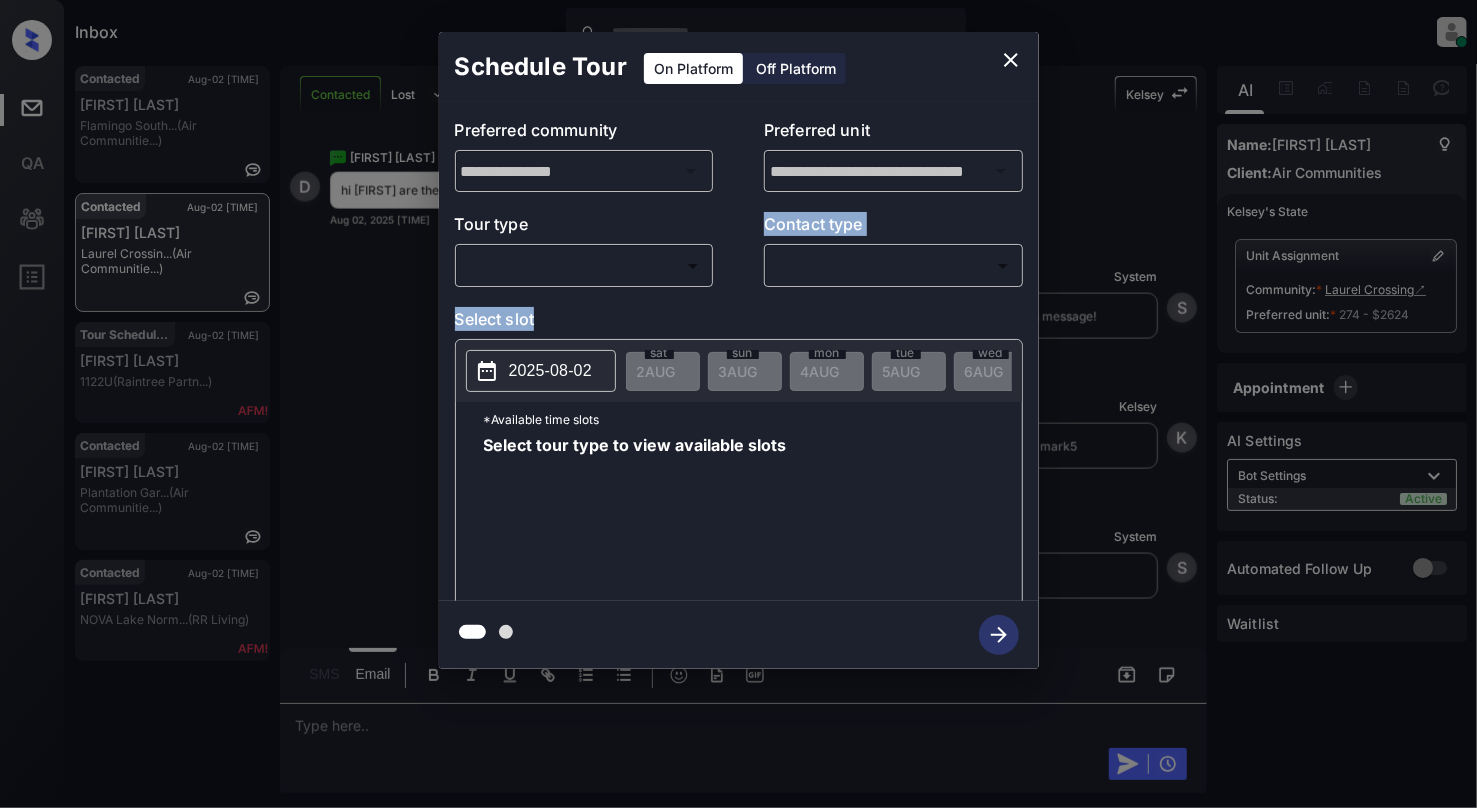 drag, startPoint x: 609, startPoint y: 293, endPoint x: 593, endPoint y: 277, distance: 22.627417 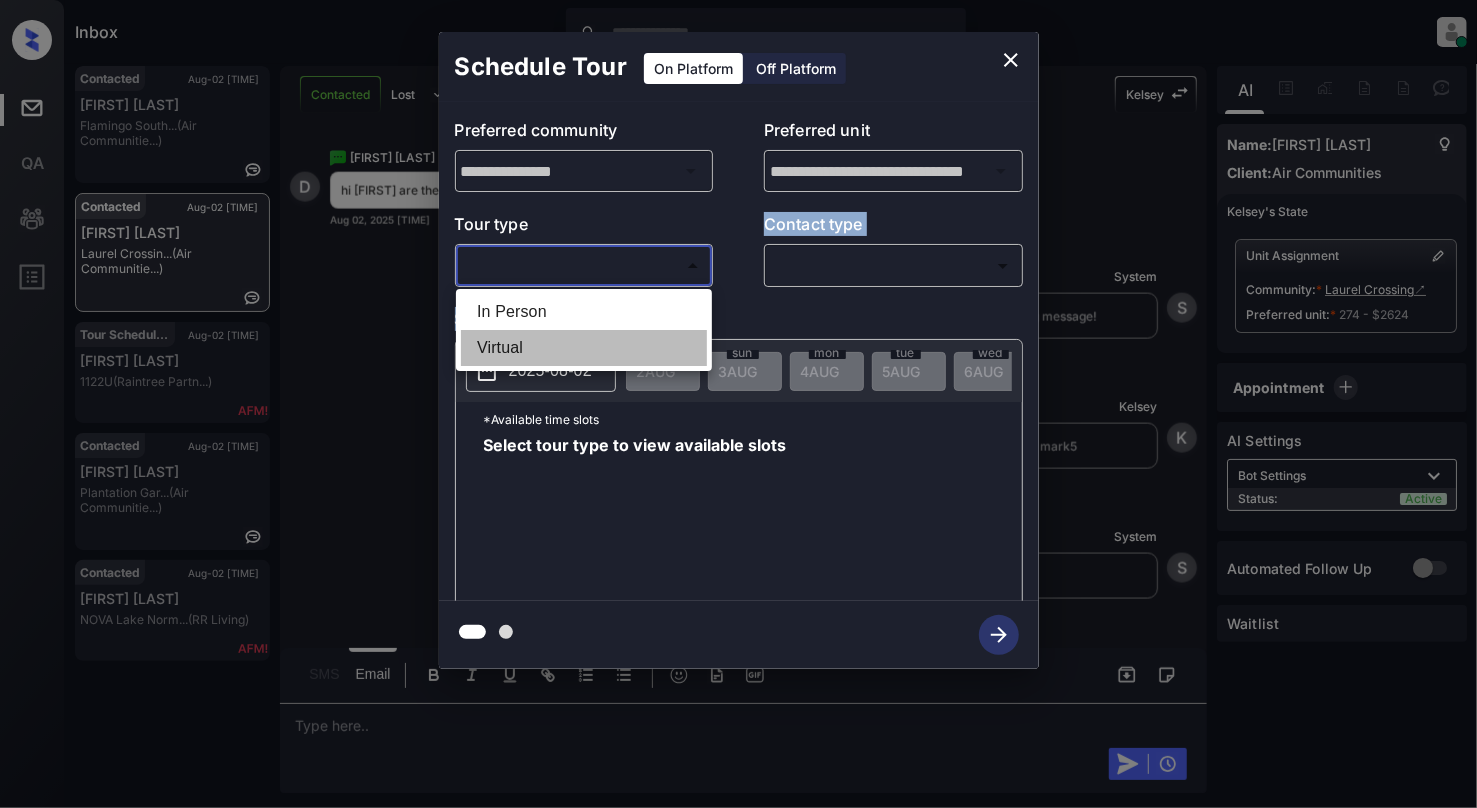 click on "Virtual" at bounding box center (584, 348) 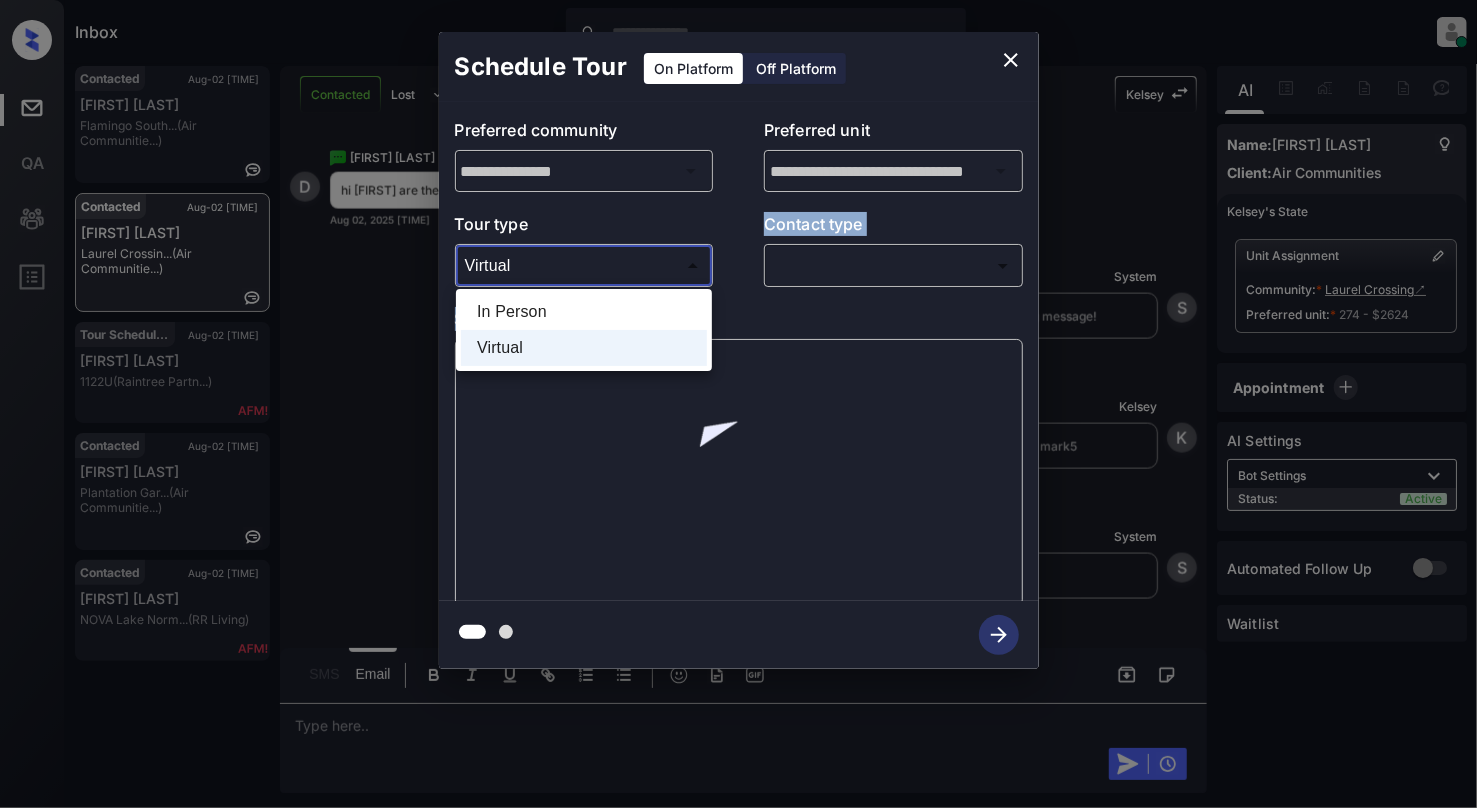 click on "Inbox Cynthia Montañez Online Set yourself   offline Set yourself   on break Profile Switch to  light  mode Sign out Contacted Aug-02 03:17 pm   Clara Barreras Flamingo South...  (Air Communitie...) Contacted Aug-02 03:19 pm   Dominick Piega... Laurel Crossin...  (Air Communitie...) Tour Scheduled Aug-02 03:19 pm   Stuti Sharma 1122U  (Raintree Partn...) Contacted Aug-02 03:19 pm   monique boothe Plantation Gar...  (Air Communitie...) Contacted Aug-02 03:20 pm   Michael Miller NOVA Lake Norm...  (RR Living) Contacted Lost Lead Sentiment: Angry Upon sliding the acknowledgement:  Lead will move to lost stage. * ​ SMS and call option will be set to opt out. AFM will be turned off for the lead. Kelsey New Message Kelsey Notes Note: <a href="https://conversation.getzuma.com/688e8ce40b0f3118d9d4d763">https://conversation.getzuma.com/688e8ce40b0f3118d9d4d763</a> - Paste this link into your browser to view Kelsey’s conversation with the prospect Aug 02, 2025 03:10 pm  Sync'd w  entrata K New Message Kelsey K A Z" at bounding box center (738, 404) 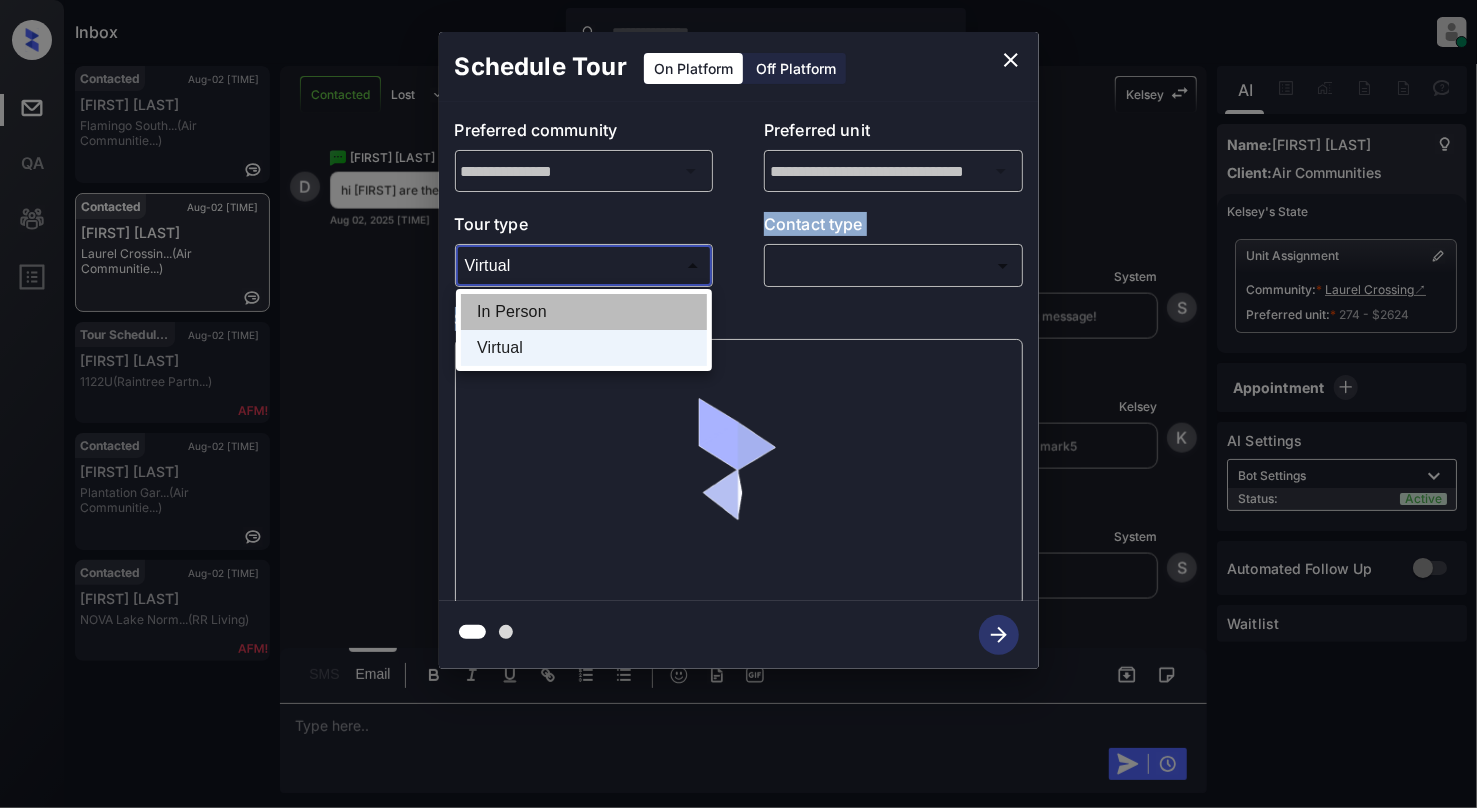 click on "In Person" at bounding box center (584, 312) 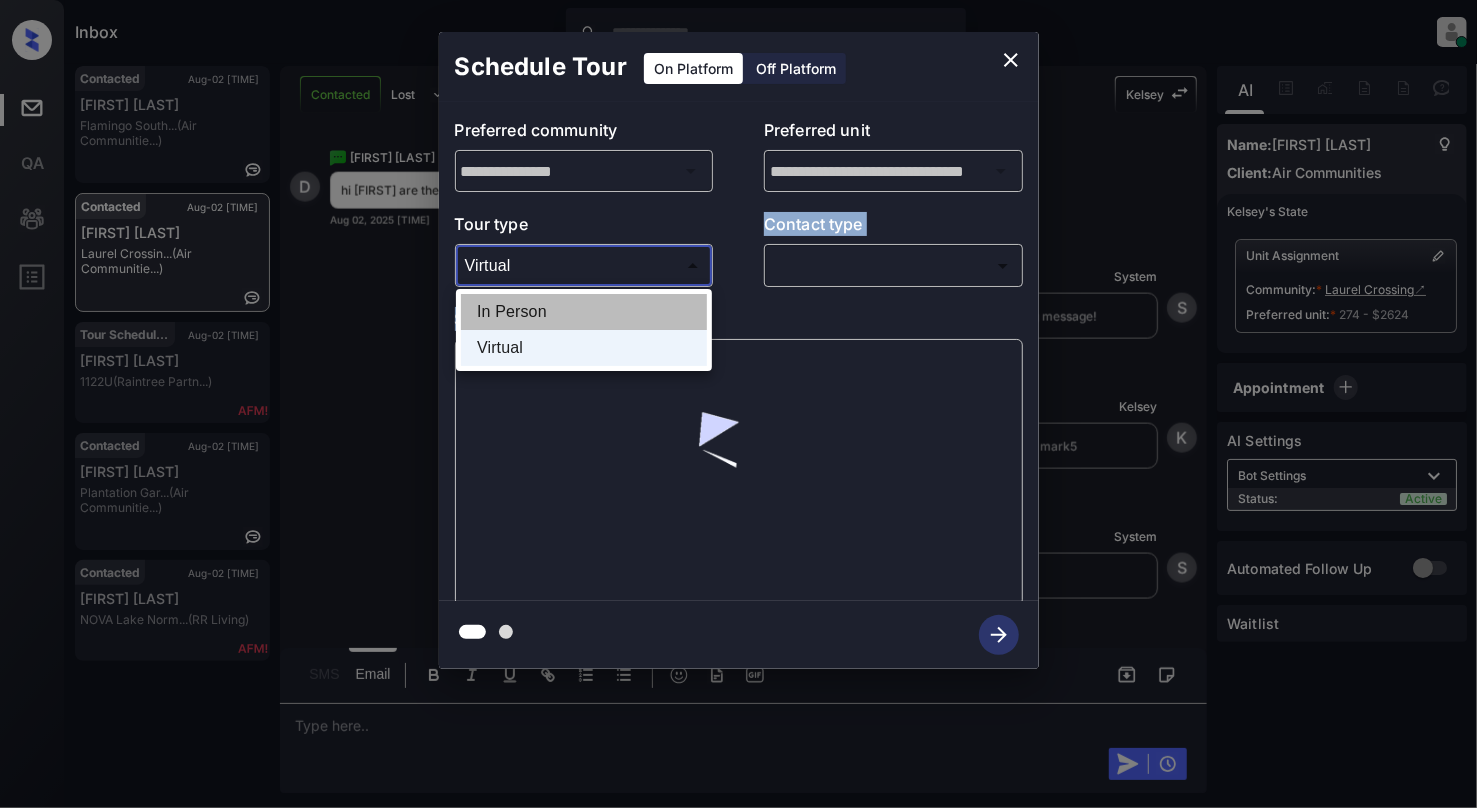 type on "********" 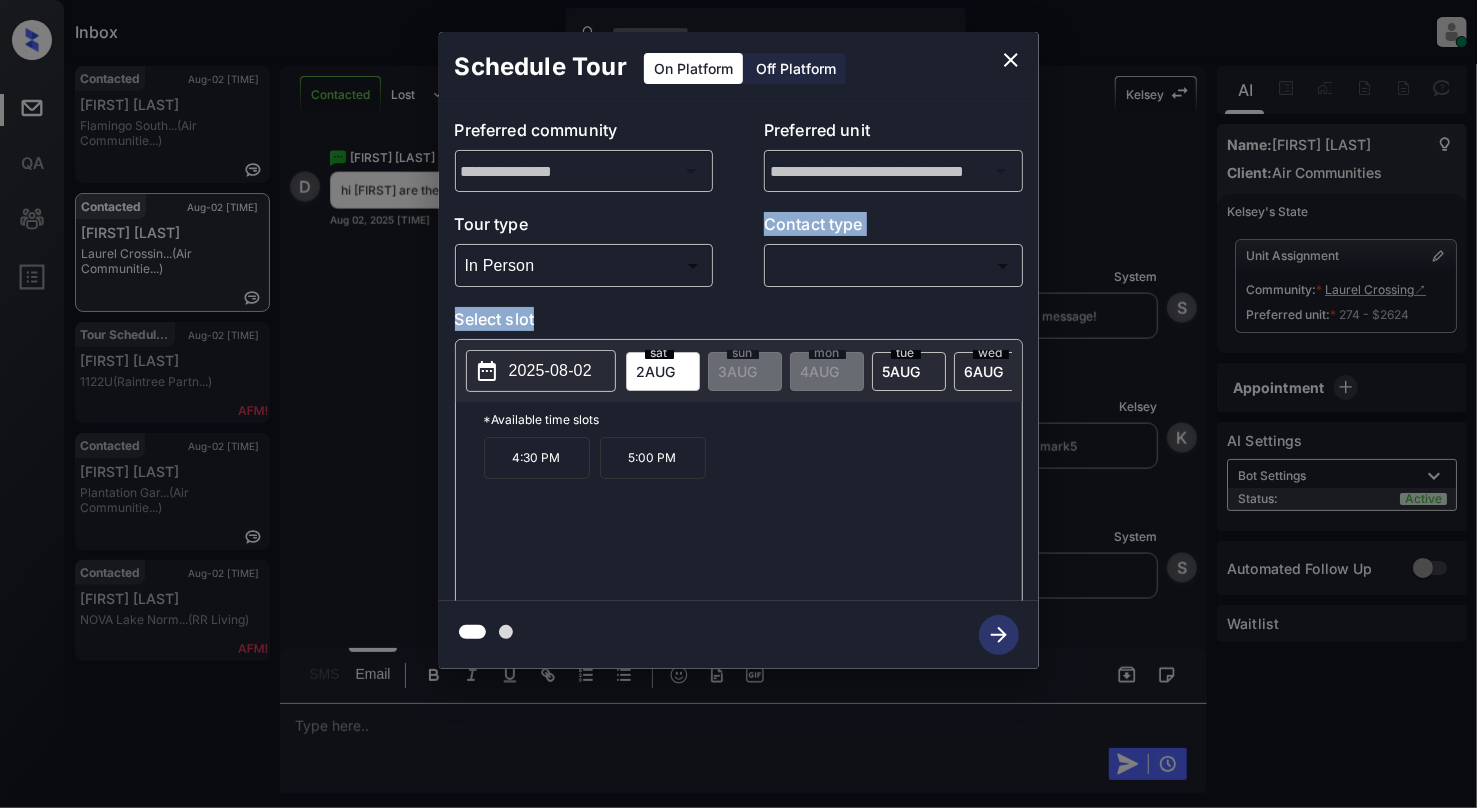 click on "Contact type" at bounding box center (893, 228) 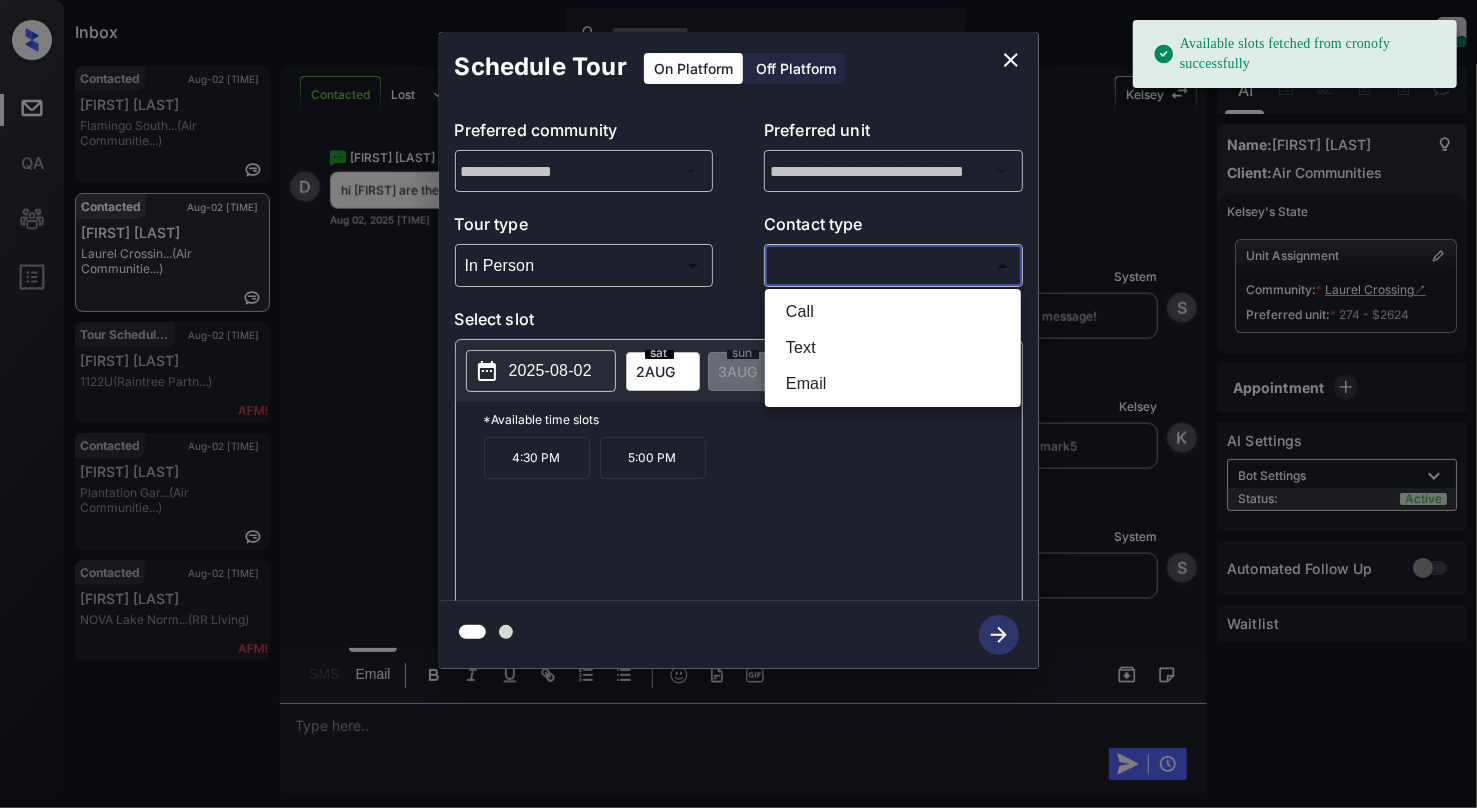 click on "Available slots fetched from cronofy successfully Inbox Cynthia Montañez Online Set yourself   offline Set yourself   on break Profile Switch to  light  mode Sign out Contacted Aug-02 03:17 pm   Clara Barreras Flamingo South...  (Air Communitie...) Contacted Aug-02 03:19 pm   Dominick Piega... Laurel Crossin...  (Air Communitie...) Tour Scheduled Aug-02 03:19 pm   Stuti Sharma 1122U  (Raintree Partn...) Contacted Aug-02 03:19 pm   monique boothe Plantation Gar...  (Air Communitie...) Contacted Aug-02 03:20 pm   Michael Miller NOVA Lake Norm...  (RR Living) Contacted Lost Lead Sentiment: Angry Upon sliding the acknowledgement:  Lead will move to lost stage. * ​ SMS and call option will be set to opt out. AFM will be turned off for the lead. Kelsey New Message Kelsey Notes Note: <a href="https://conversation.getzuma.com/688e8ce40b0f3118d9d4d763">https://conversation.getzuma.com/688e8ce40b0f3118d9d4d763</a> - Paste this link into your browser to view Kelsey’s conversation with the prospect  Sync'd w  K K A" at bounding box center (738, 404) 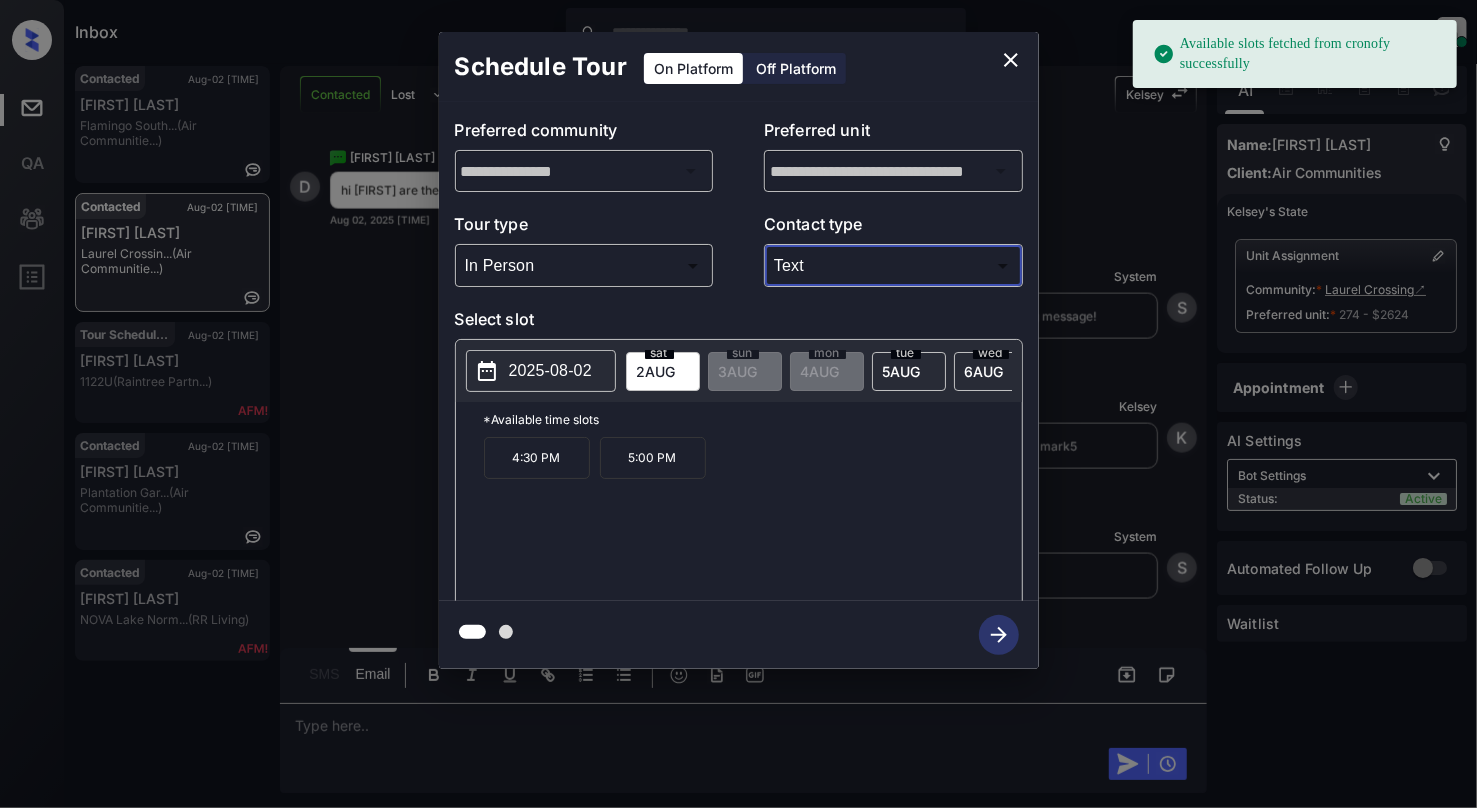 type on "****" 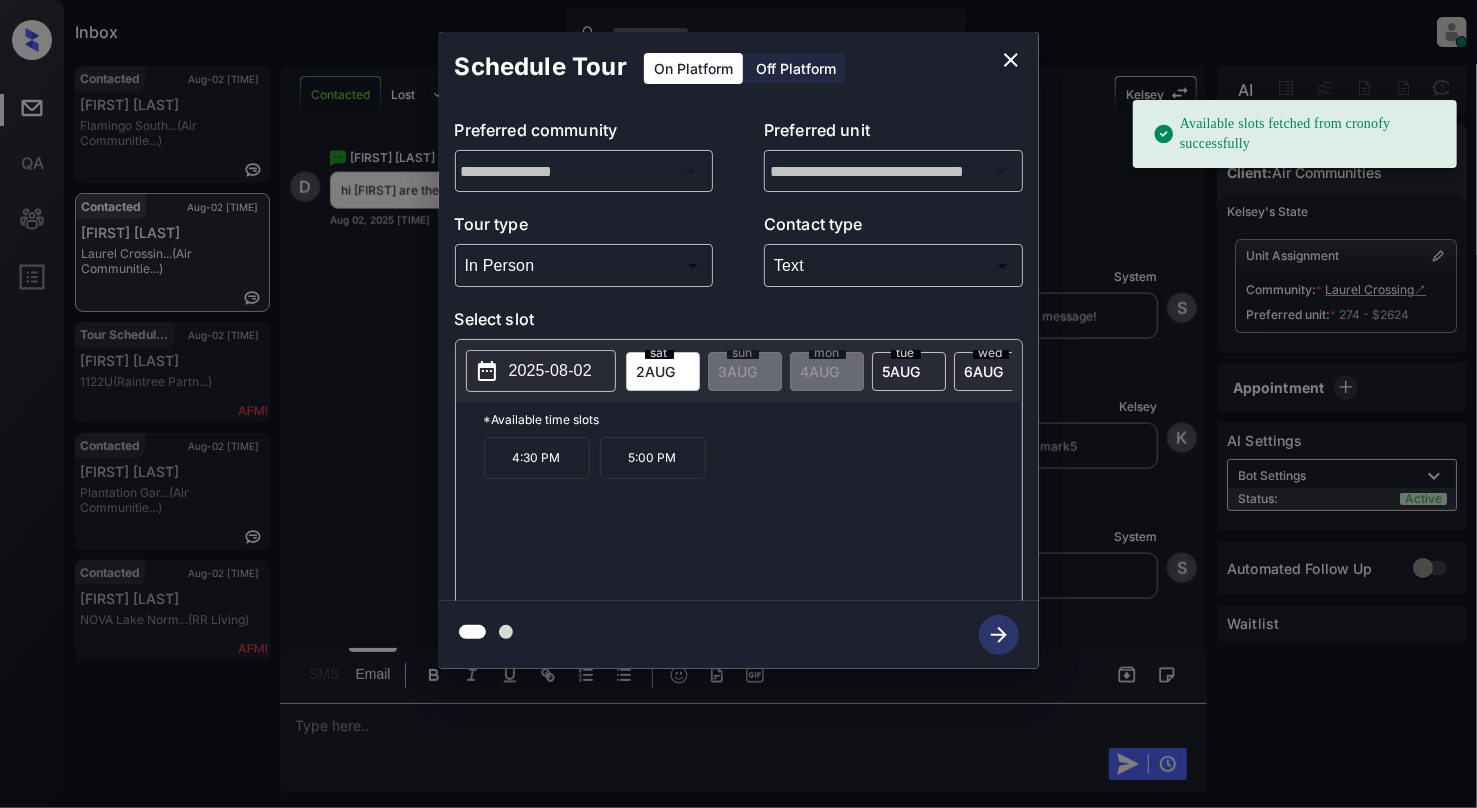 click on "2025-08-02" at bounding box center (550, 371) 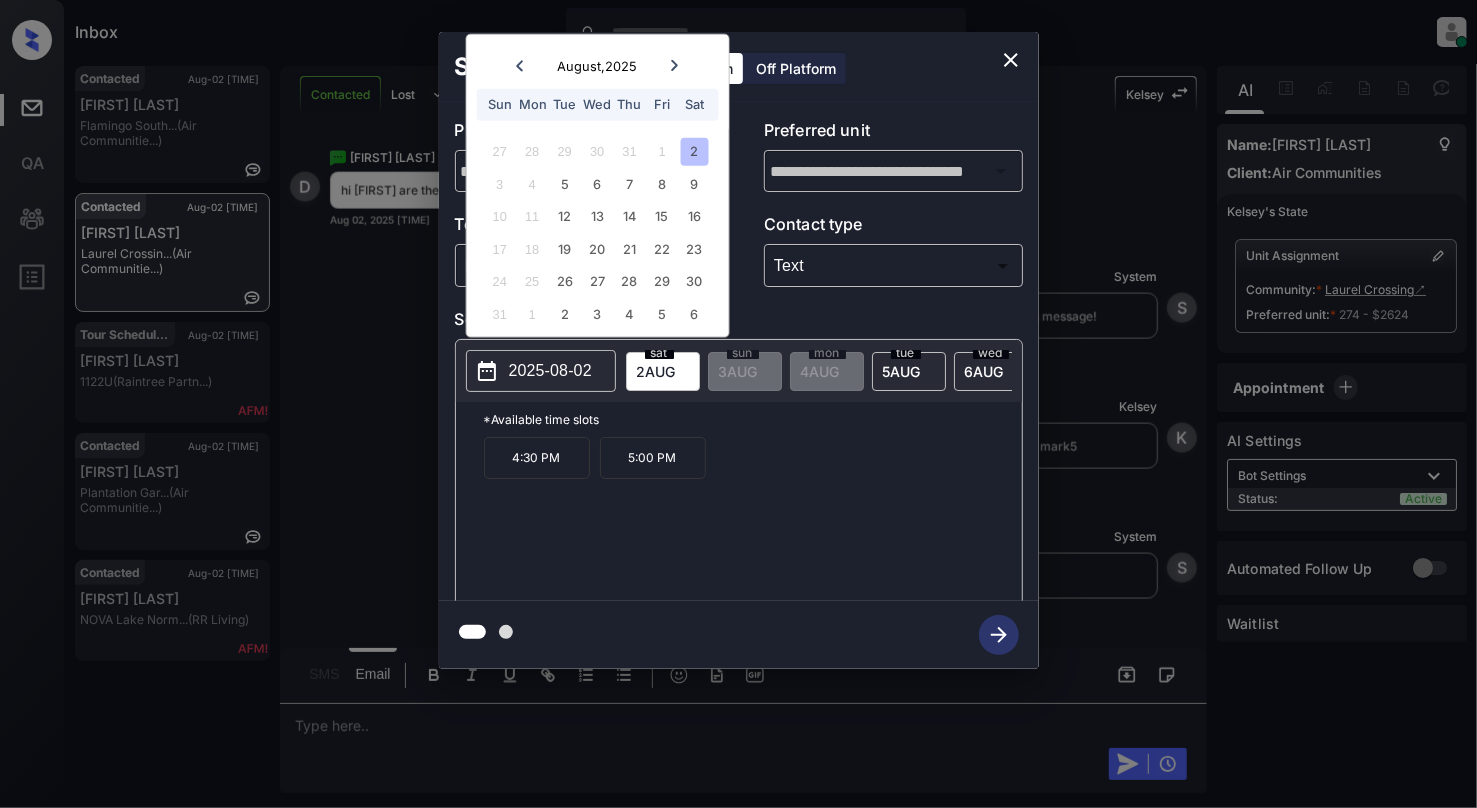 click 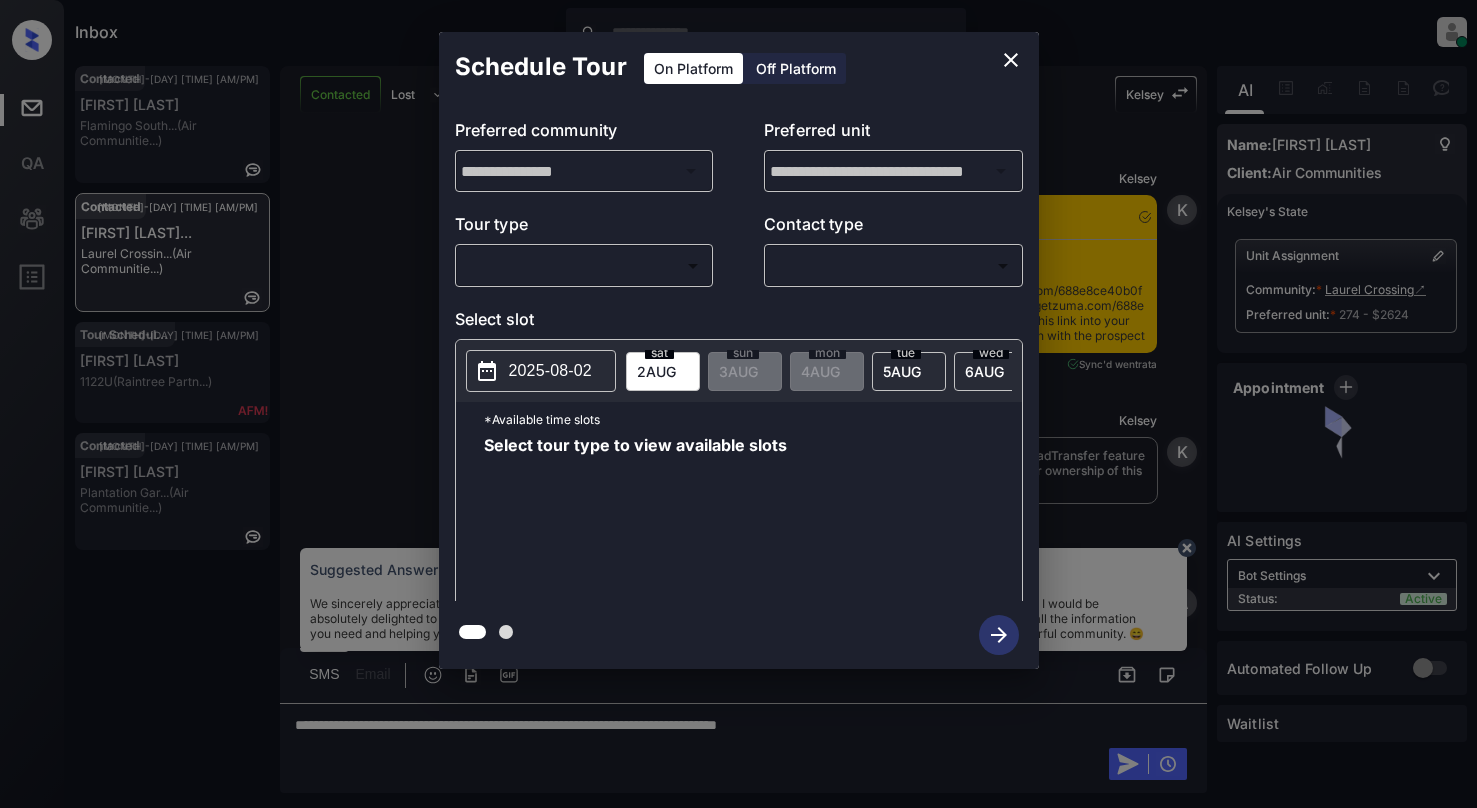 scroll, scrollTop: 0, scrollLeft: 0, axis: both 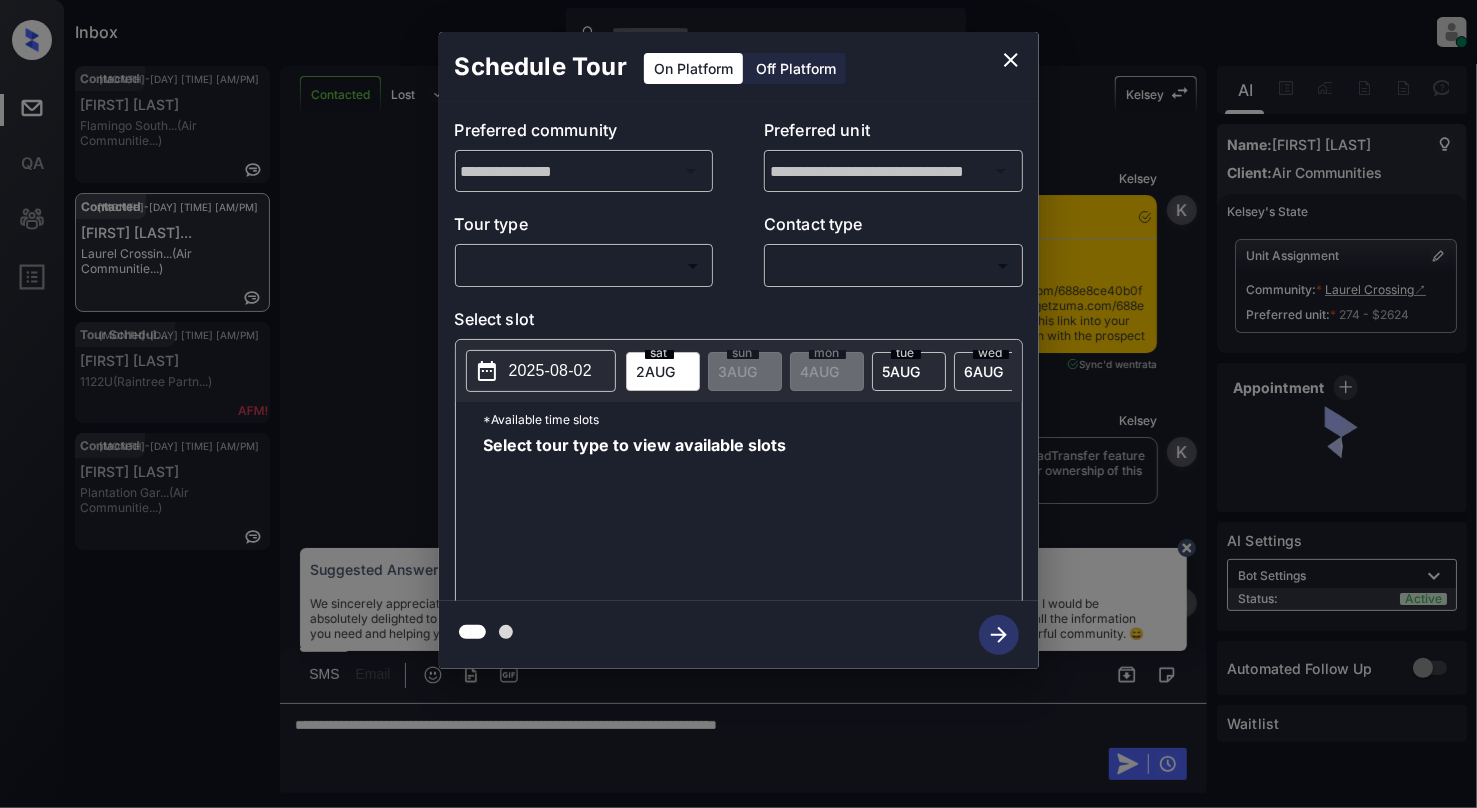 click on "Inbox Cynthia Montañez Online Set yourself   offline Set yourself   on break Profile Switch to  light  mode Sign out Contacted Aug-02 03:17 pm   Clara Barreras Flamingo South...  (Air Communitie...) Contacted Aug-02 03:19 pm   Dominick Piega... Laurel Crossin...  (Air Communitie...) Tour Scheduled Aug-02 03:19 pm   Stuti Sharma 1122U  (Raintree Partn...) Contacted Aug-02 03:19 pm   monique boothe Plantation Gar...  (Air Communitie...) Contacted Lost Lead Sentiment: Angry Upon sliding the acknowledgement:  Lead will move to lost stage. * ​ SMS and call option will be set to opt out. AFM will be turned off for the lead. Kelsey New Message Kelsey Notes Note: <a href="https://conversation.getzuma.com/688e8ce40b0f3118d9d4d763">https://conversation.getzuma.com/688e8ce40b0f3118d9d4d763</a> - Paste this link into your browser to view Kelsey’s conversation with the prospect Aug 02, 2025 03:10 pm  Sync'd w  entrata K New Message Kelsey Aug 02, 2025 03:10 pm K New Message Agent Aug 02, 2025 03:10 pm A New Message Z" at bounding box center (738, 404) 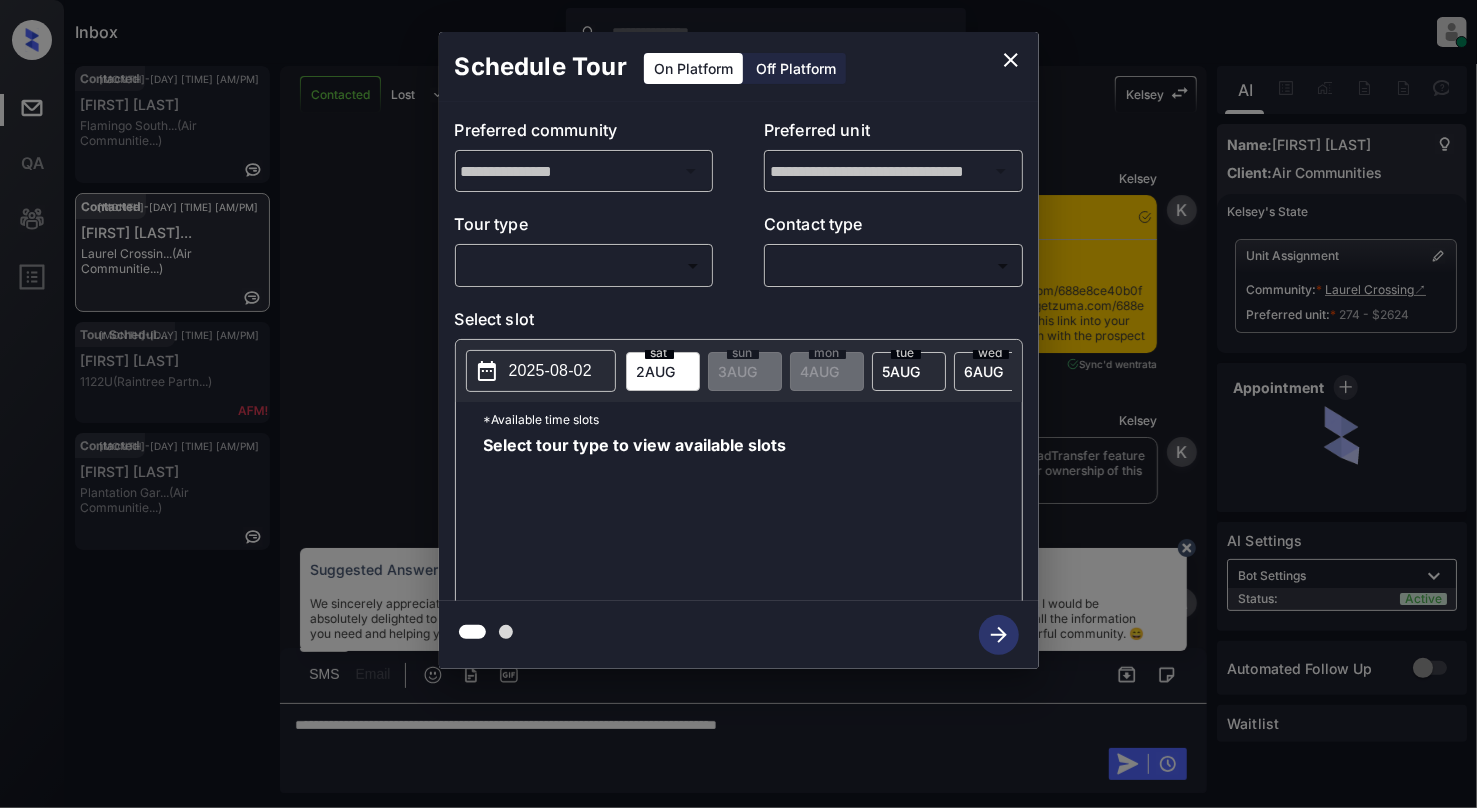 scroll, scrollTop: 1769, scrollLeft: 0, axis: vertical 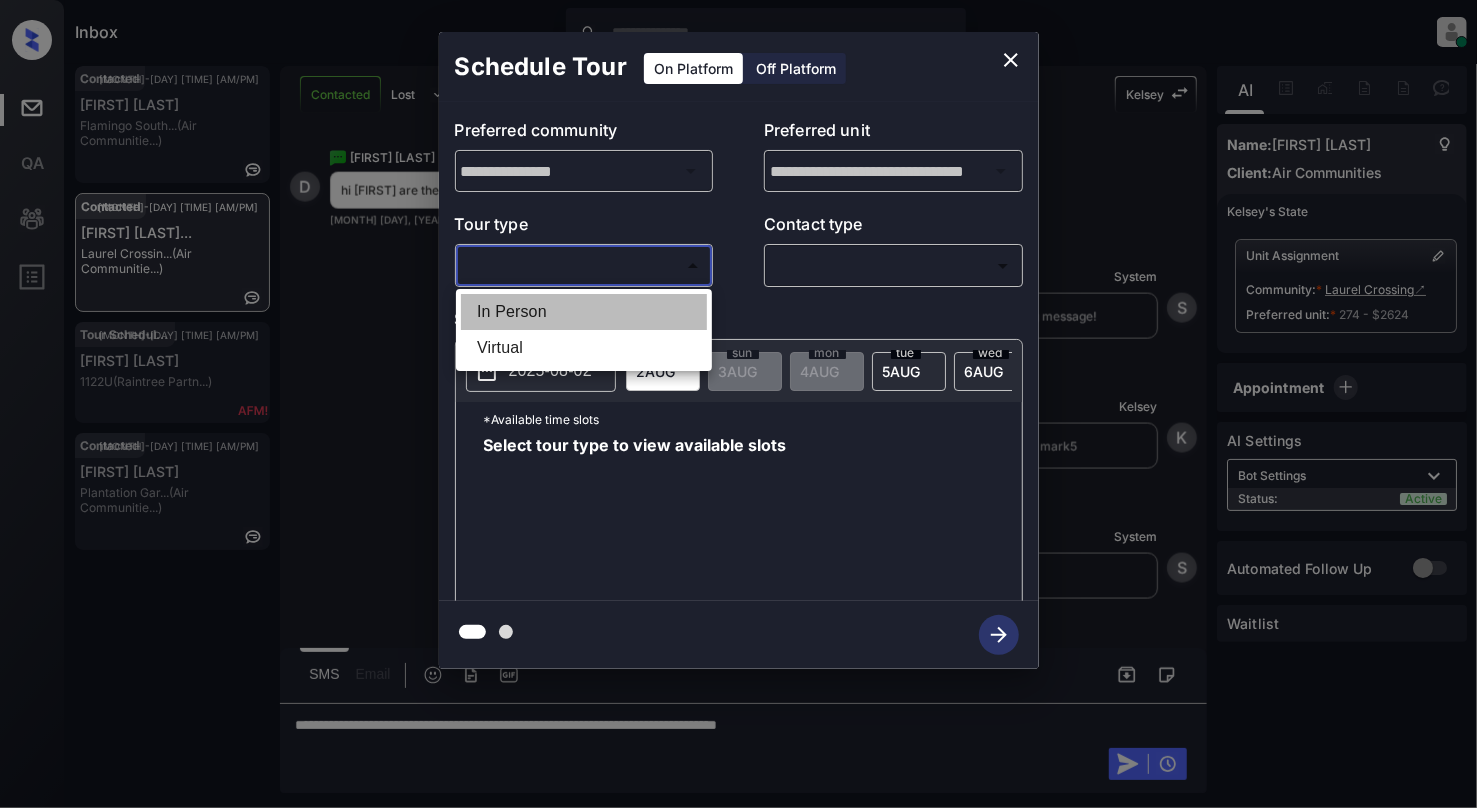 click on "In Person" at bounding box center (584, 312) 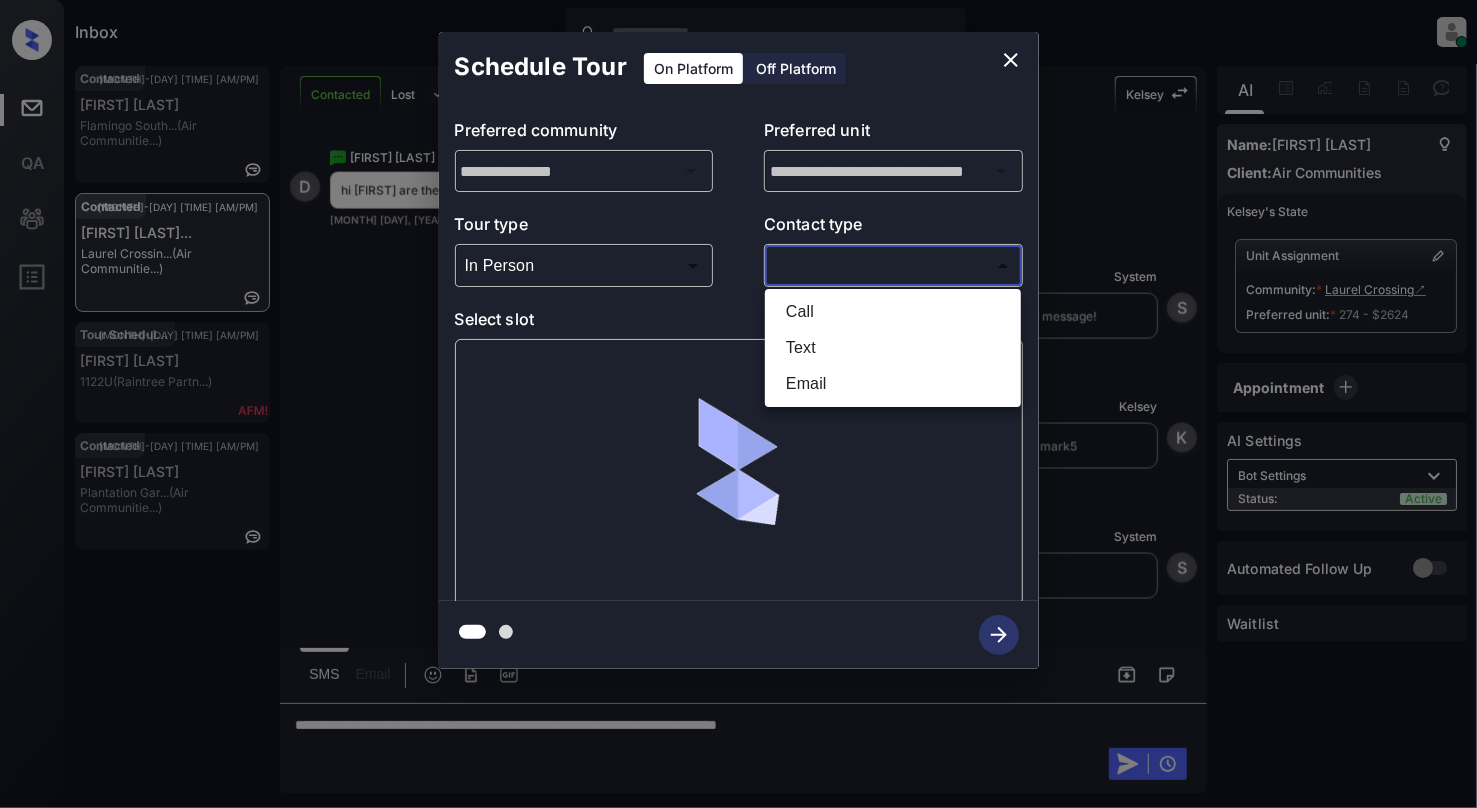 click on "Inbox Cynthia Montañez Online Set yourself   offline Set yourself   on break Profile Switch to  light  mode Sign out Contacted Aug-02 03:17 pm   Clara Barreras Flamingo South...  (Air Communitie...) Contacted Aug-02 03:19 pm   Dominick Piega... Laurel Crossin...  (Air Communitie...) Tour Scheduled Aug-02 03:19 pm   Stuti Sharma 1122U  (Raintree Partn...) Contacted Aug-02 03:19 pm   monique boothe Plantation Gar...  (Air Communitie...) Contacted Lost Lead Sentiment: Angry Upon sliding the acknowledgement:  Lead will move to lost stage. * ​ SMS and call option will be set to opt out. AFM will be turned off for the lead. Kelsey New Message Kelsey Notes Note: <a href="https://conversation.getzuma.com/688e8ce40b0f3118d9d4d763">https://conversation.getzuma.com/688e8ce40b0f3118d9d4d763</a> - Paste this link into your browser to view Kelsey’s conversation with the prospect Aug 02, 2025 03:10 pm  Sync'd w  entrata K New Message Kelsey Aug 02, 2025 03:10 pm K New Message Agent Aug 02, 2025 03:10 pm A New Message Z" at bounding box center [738, 404] 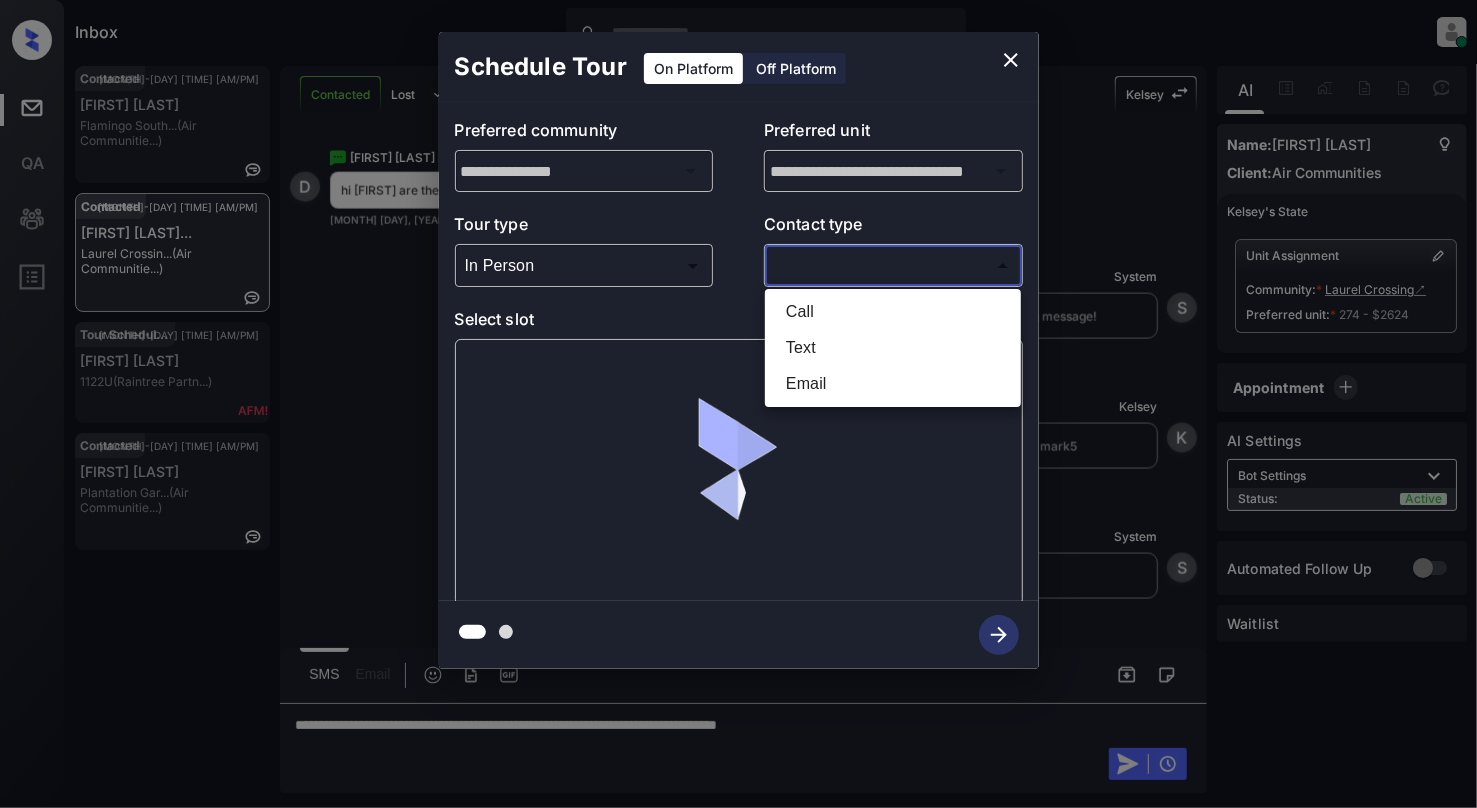 click on "Text" at bounding box center [893, 348] 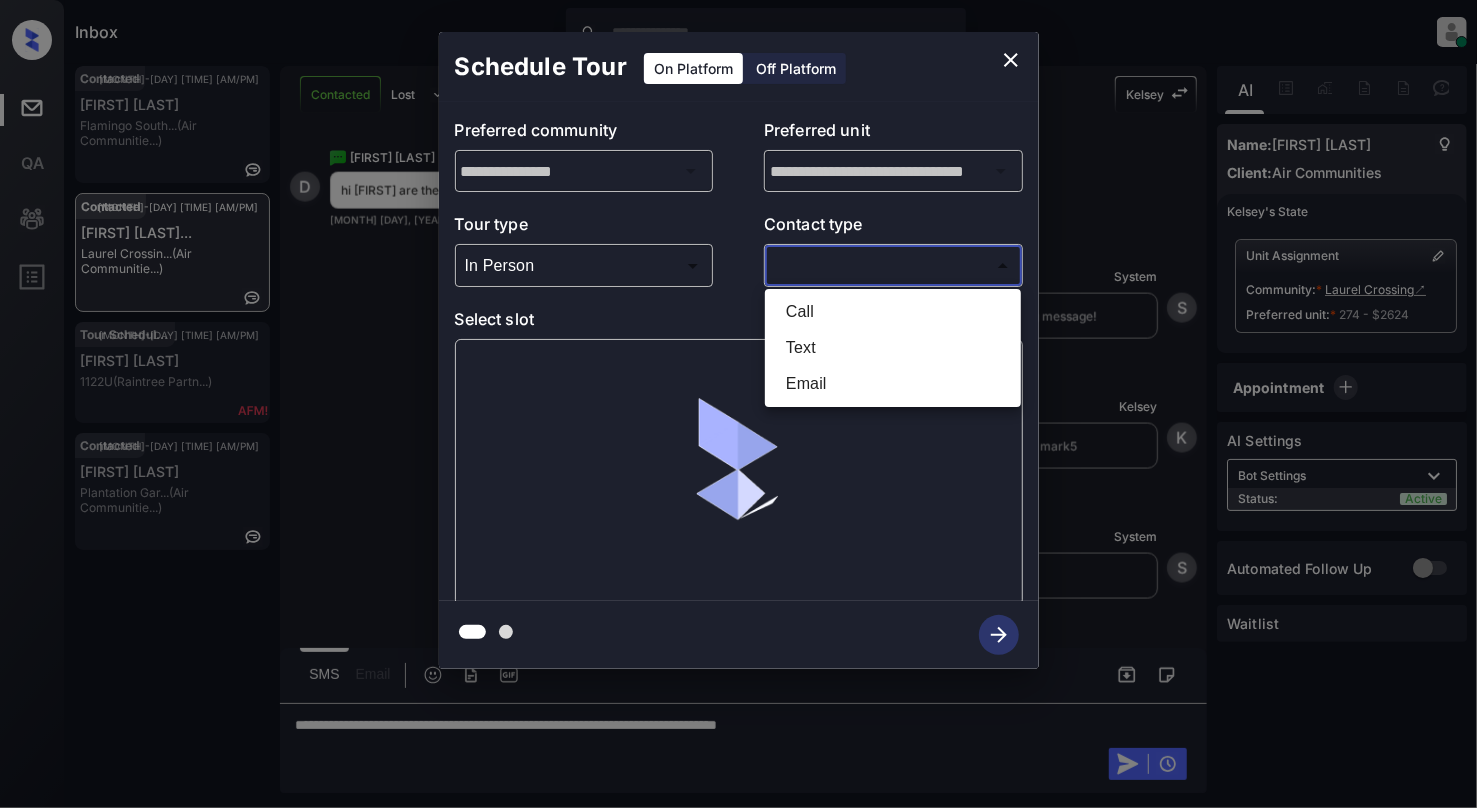 type on "****" 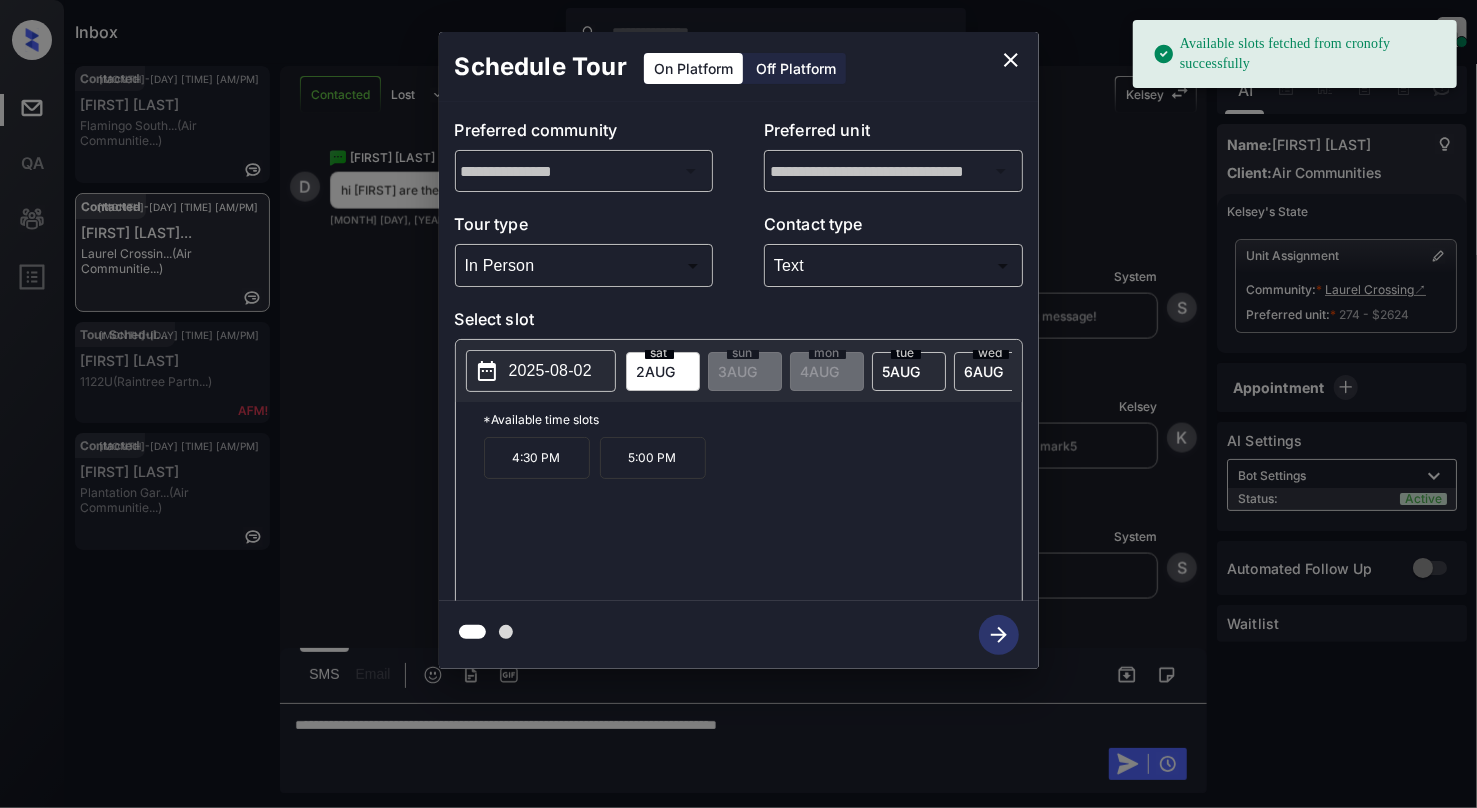 click on "2025-08-02" at bounding box center [550, 371] 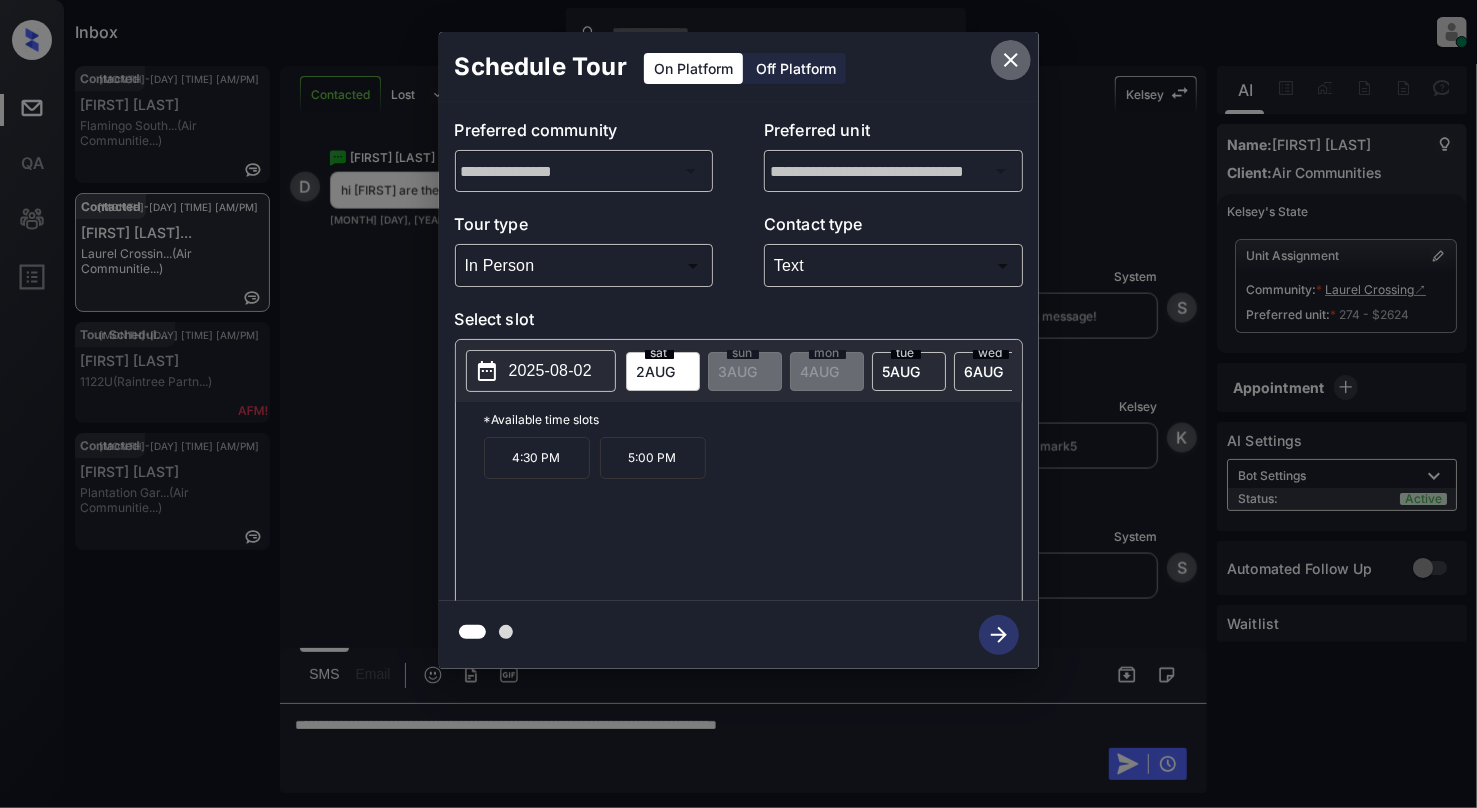 click 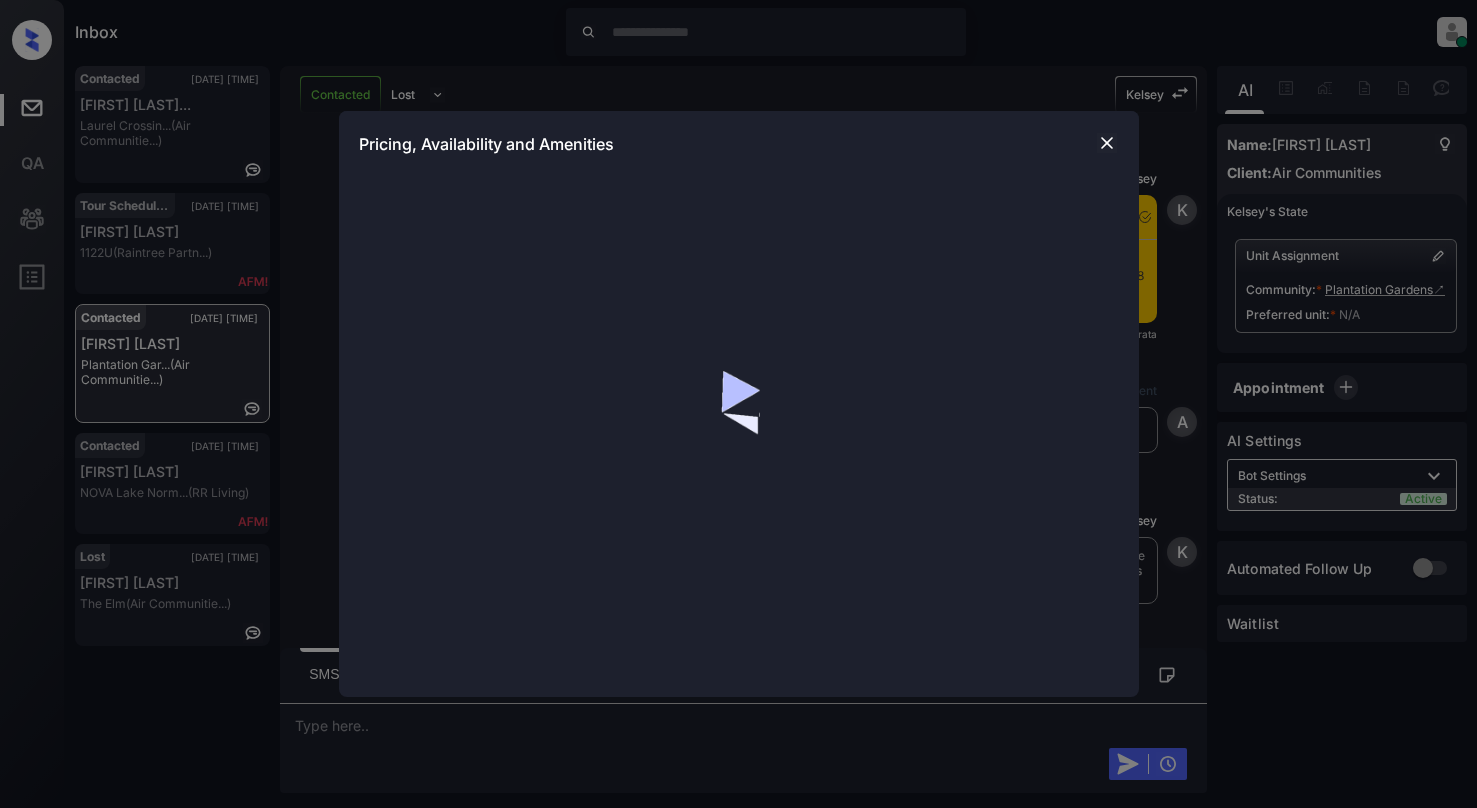scroll, scrollTop: 0, scrollLeft: 0, axis: both 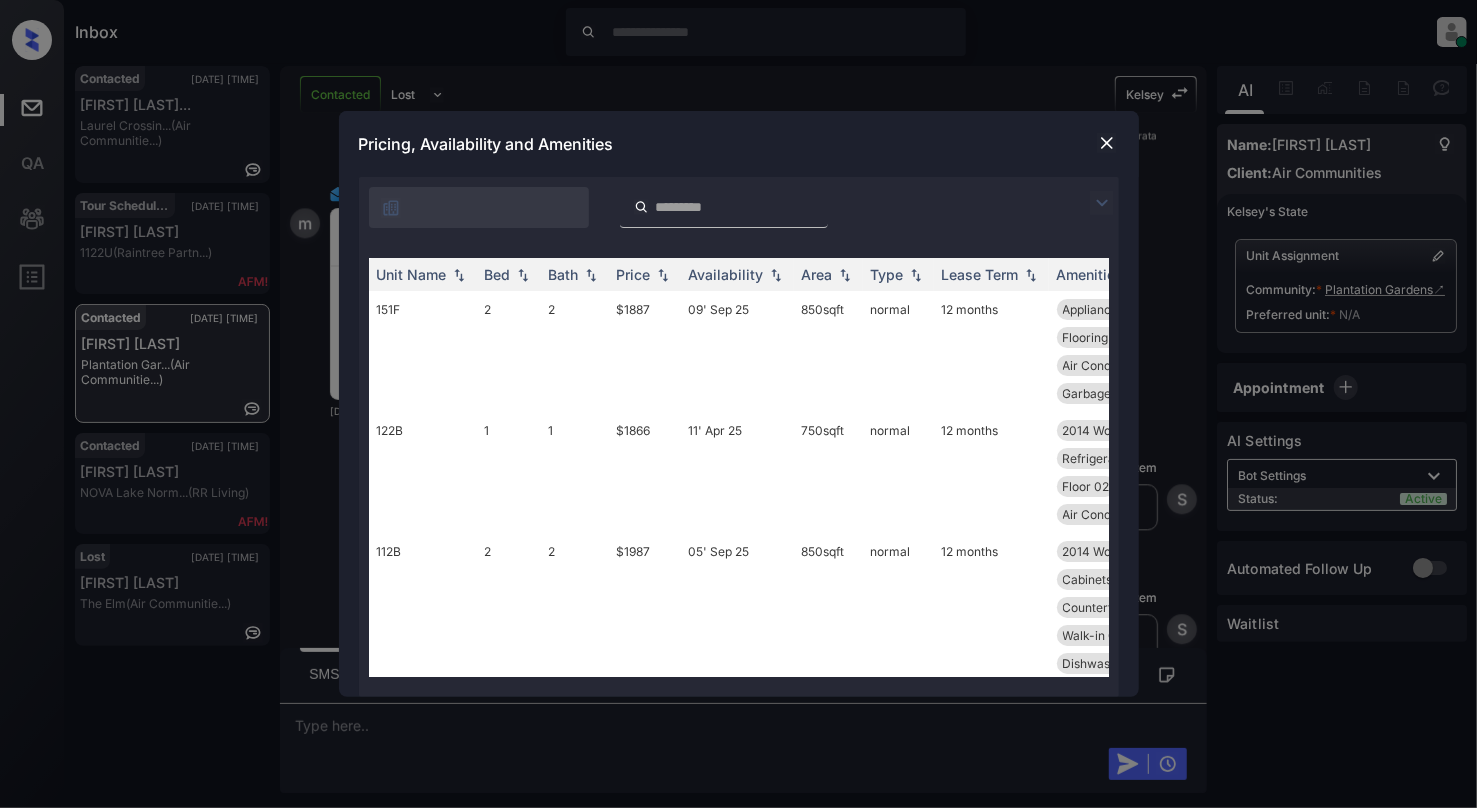 click on "151F" at bounding box center [423, 351] 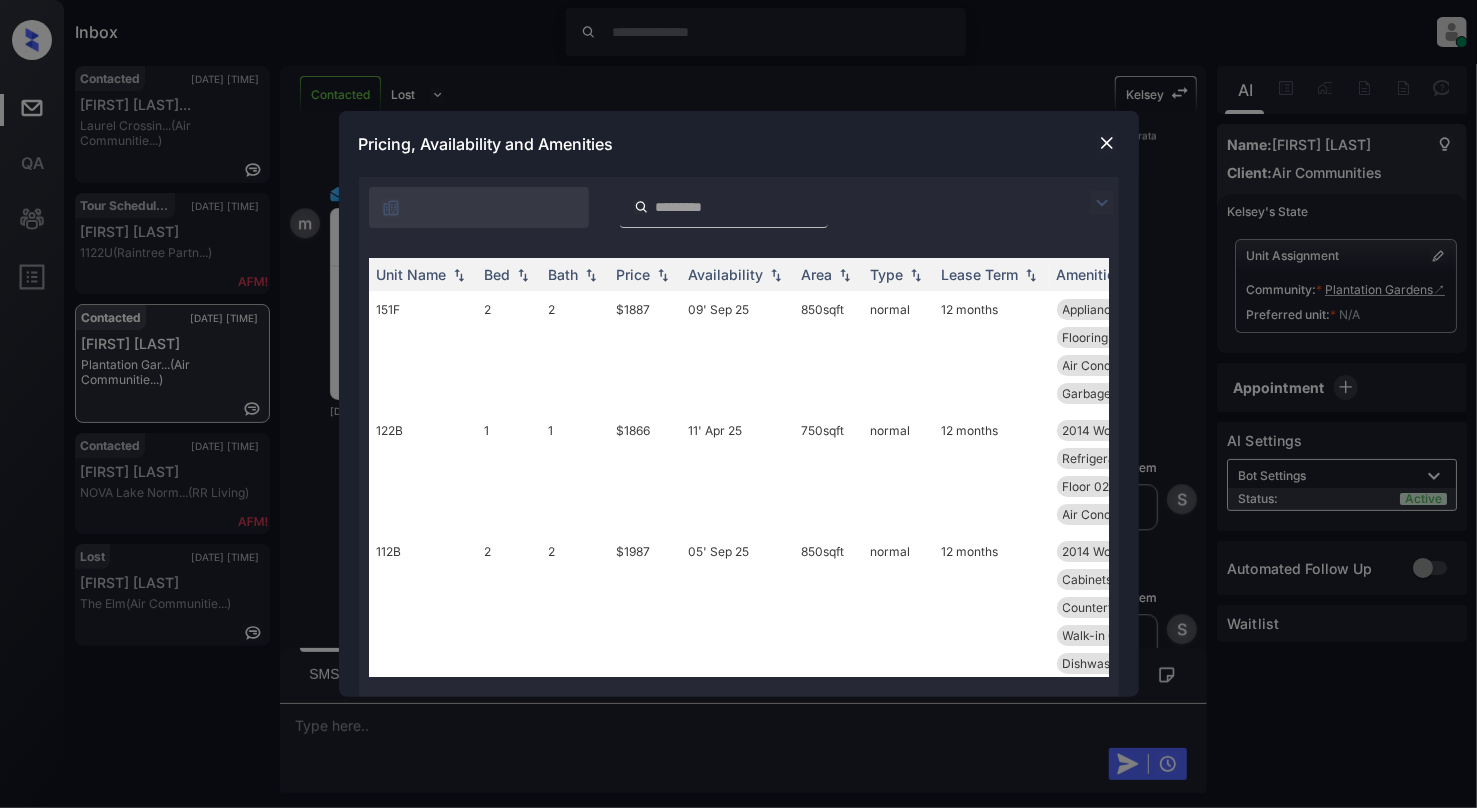click on "151F" at bounding box center (423, 351) 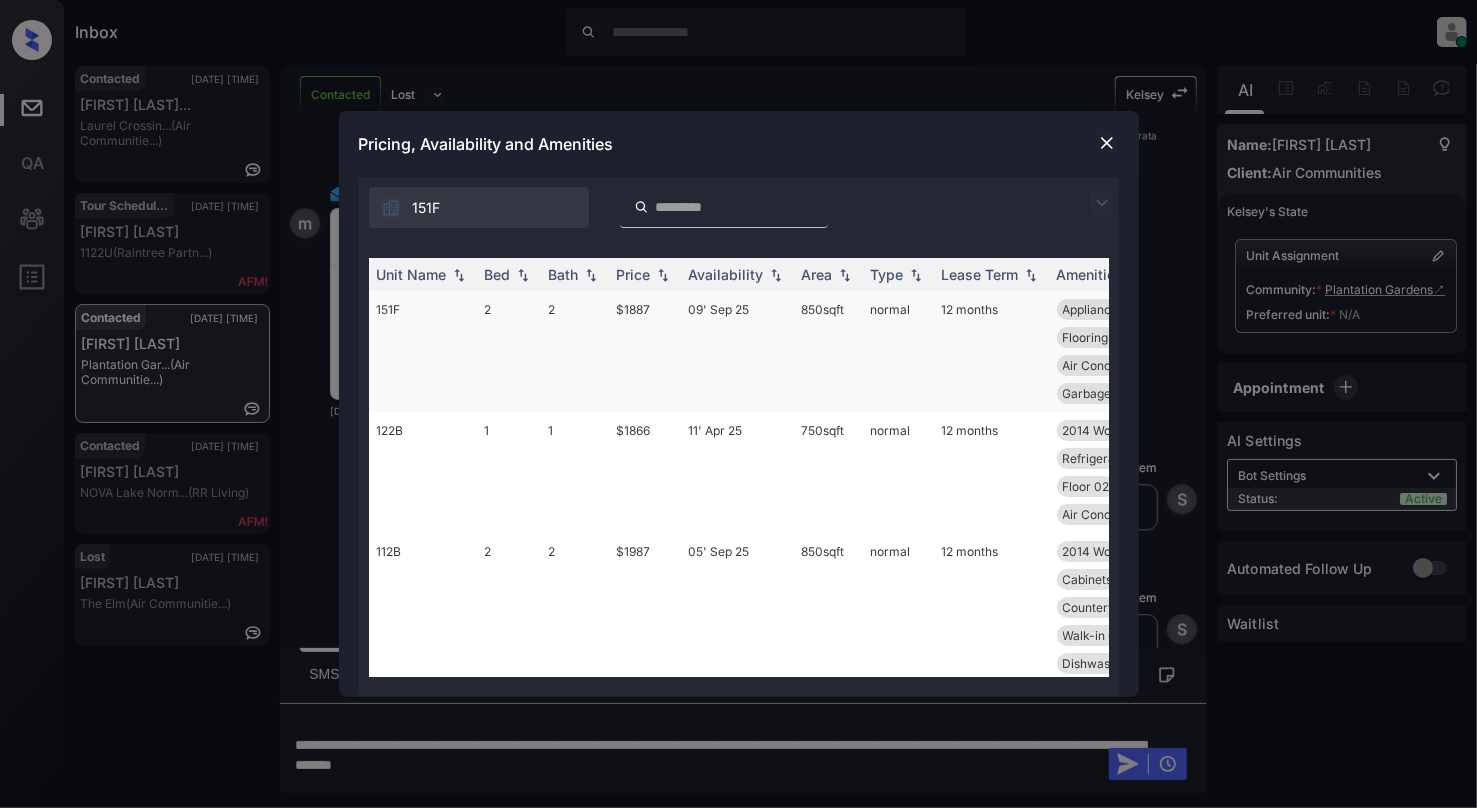 scroll, scrollTop: 266, scrollLeft: 0, axis: vertical 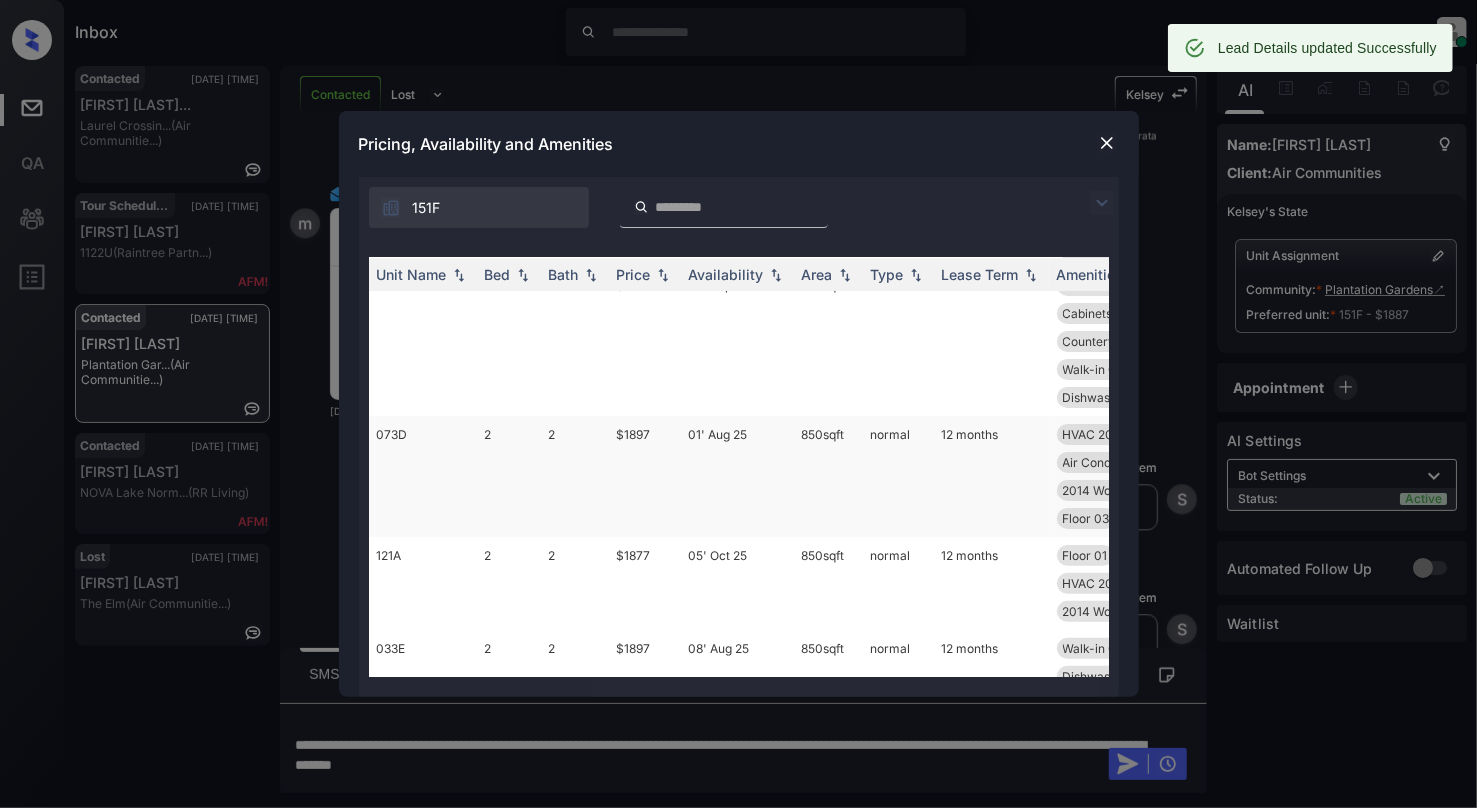 click on "2" at bounding box center (575, 476) 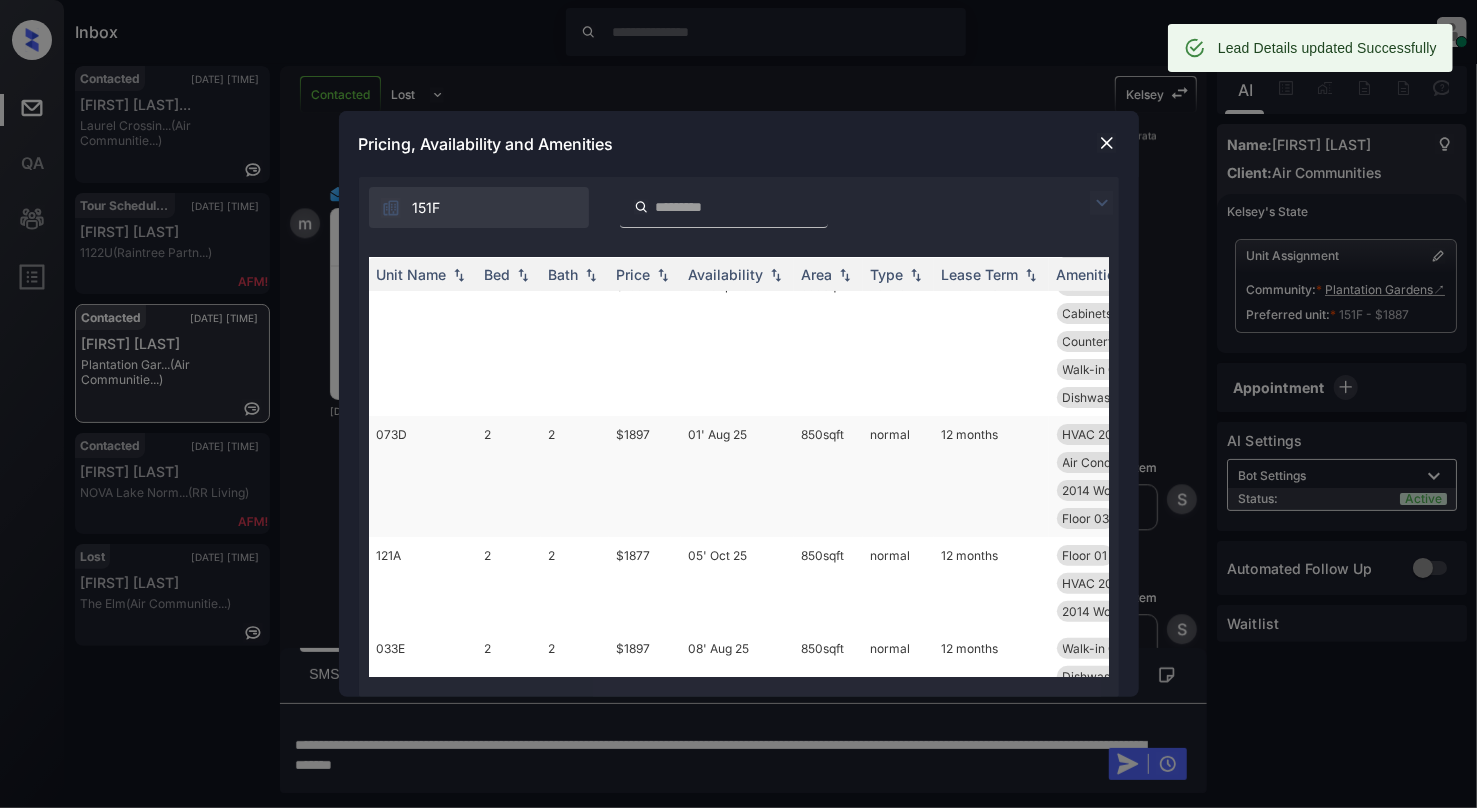 click on "2" at bounding box center [575, 476] 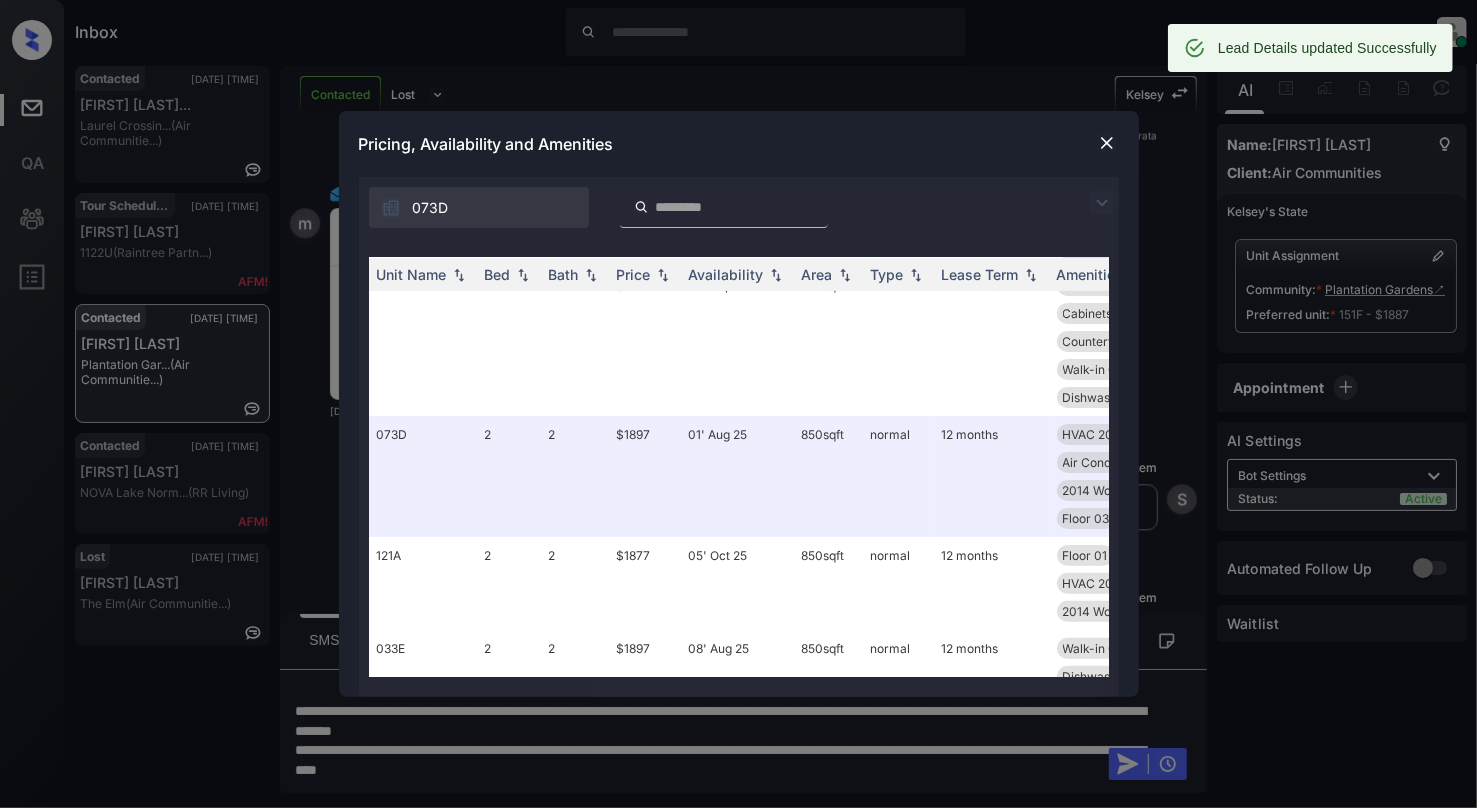click at bounding box center [1107, 143] 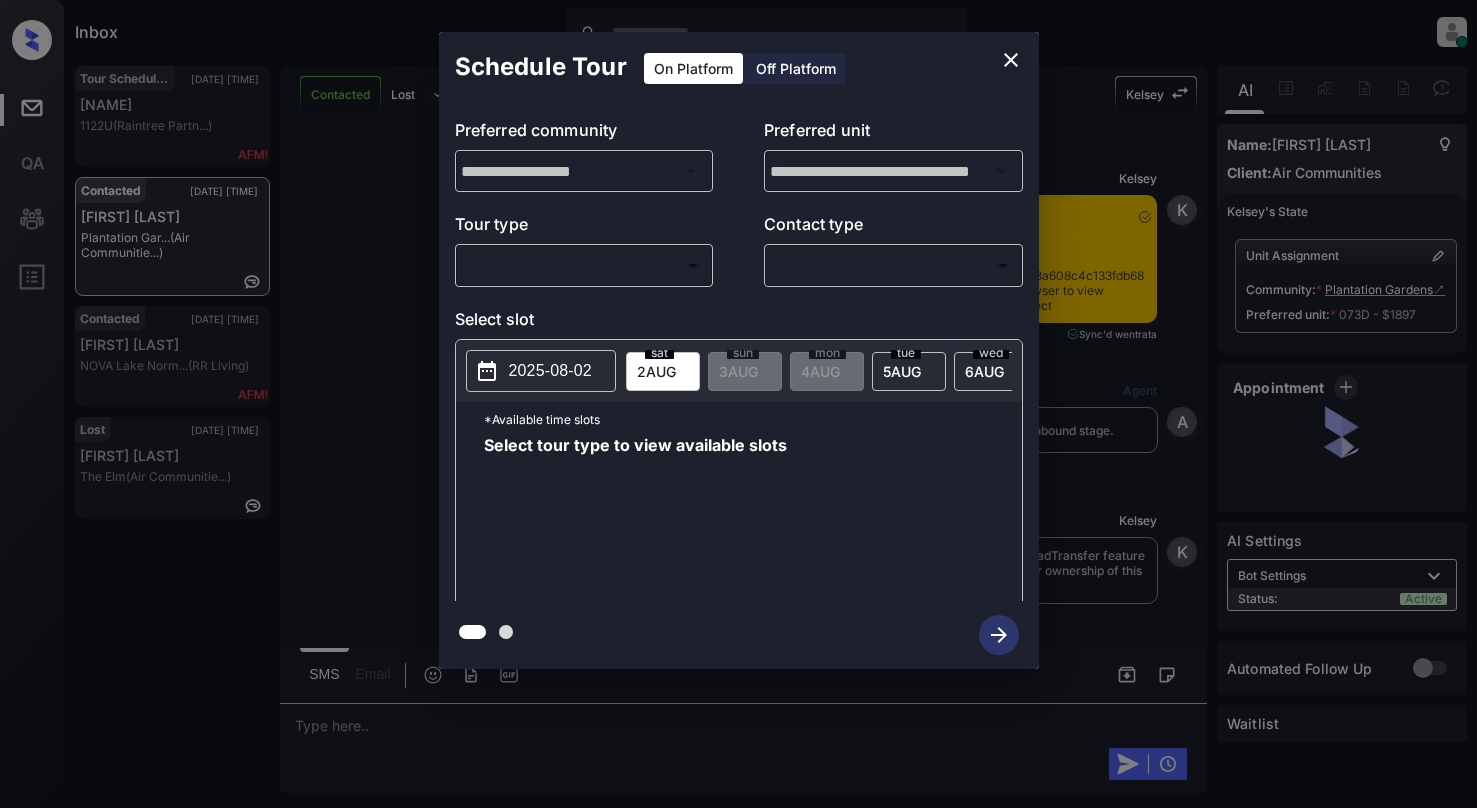 scroll, scrollTop: 0, scrollLeft: 0, axis: both 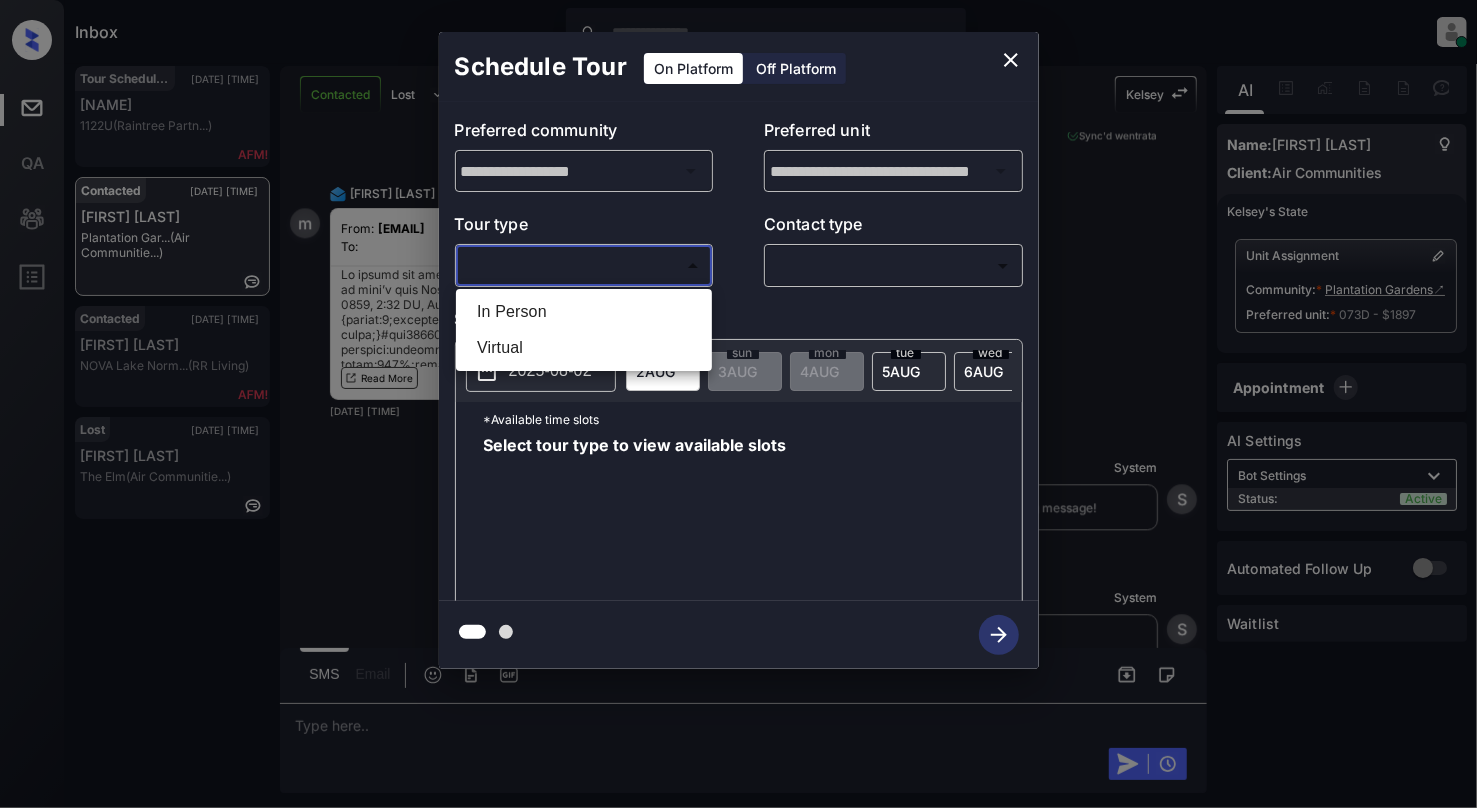 click on "Inbox Cynthia Montañez Online Set yourself   offline Set yourself   on break Profile Switch to  light  mode Sign out Tour Scheduled Aug-02 03:19 pm   Stuti Sharma 1122U  (Raintree Partn...) Contacted Aug-02 03:19 pm   monique boothe Plantation Gar...  (Air Communitie...) Contacted Aug-02 03:20 pm   Michael Miller NOVA Lake Norm...  (RR Living) Lost Aug-02 03:24 pm   Michael Attman The Elm  (Air Communitie...) Contacted Lost Lead Sentiment: Angry Upon sliding the acknowledgement:  Lead will move to lost stage. * ​ SMS and call option will be set to opt out. AFM will be turned off for the lead. Kelsey New Message Kelsey Notes Note: <a href="https://conversation.getzuma.com/688a608c4c133fdb6885b445">https://conversation.getzuma.com/688a608c4c133fdb6885b445</a> - Paste this link into your browser to view Kelsey’s conversation with the prospect Jul 30, 2025 11:12 am  Sync'd w  entrata K New Message Agent Lead created via ilsWebhook in Inbound stage. Jul 30, 2025 11:12 am A New Message Kelsey K New Message Z A" at bounding box center [738, 404] 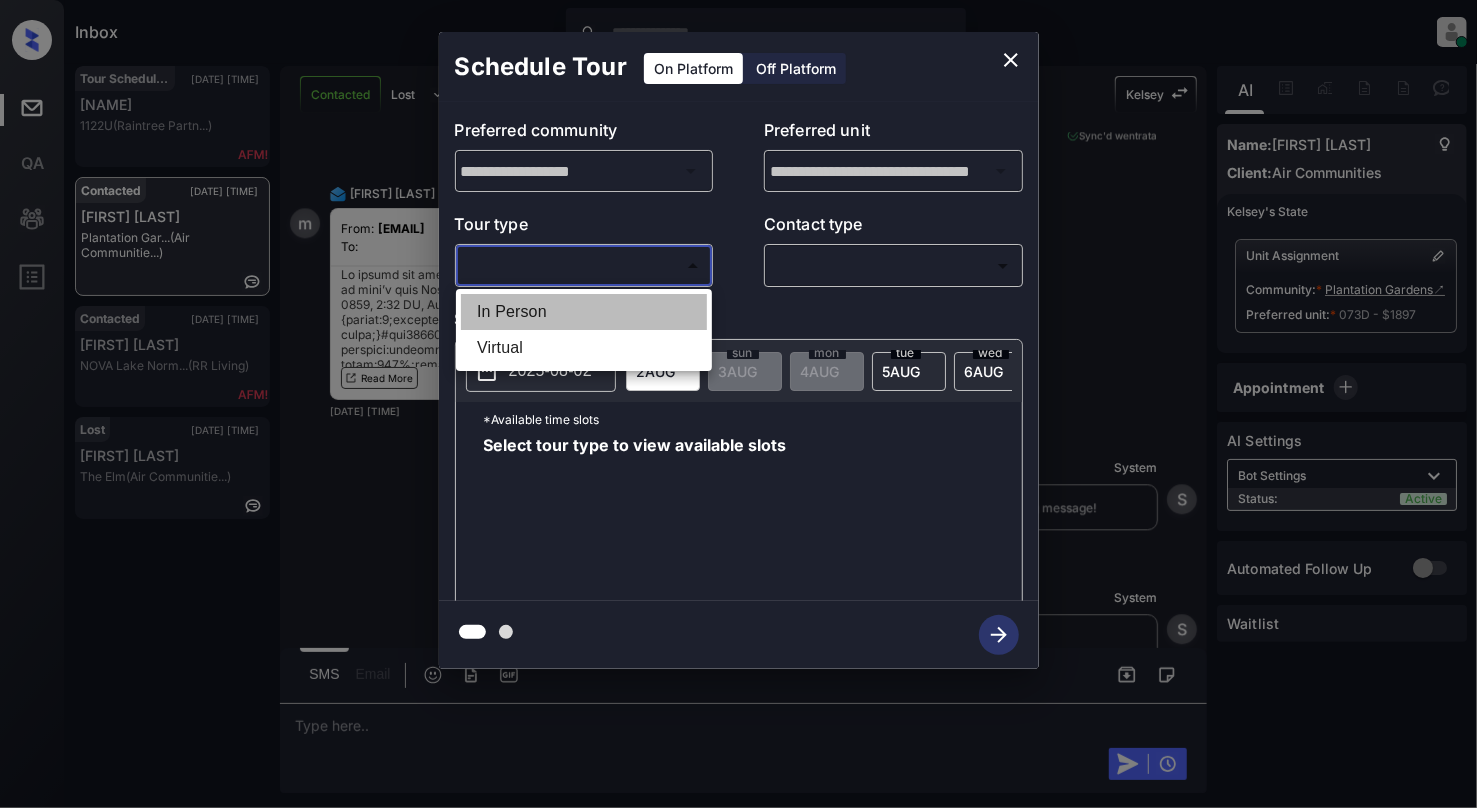 click on "In Person" at bounding box center (584, 312) 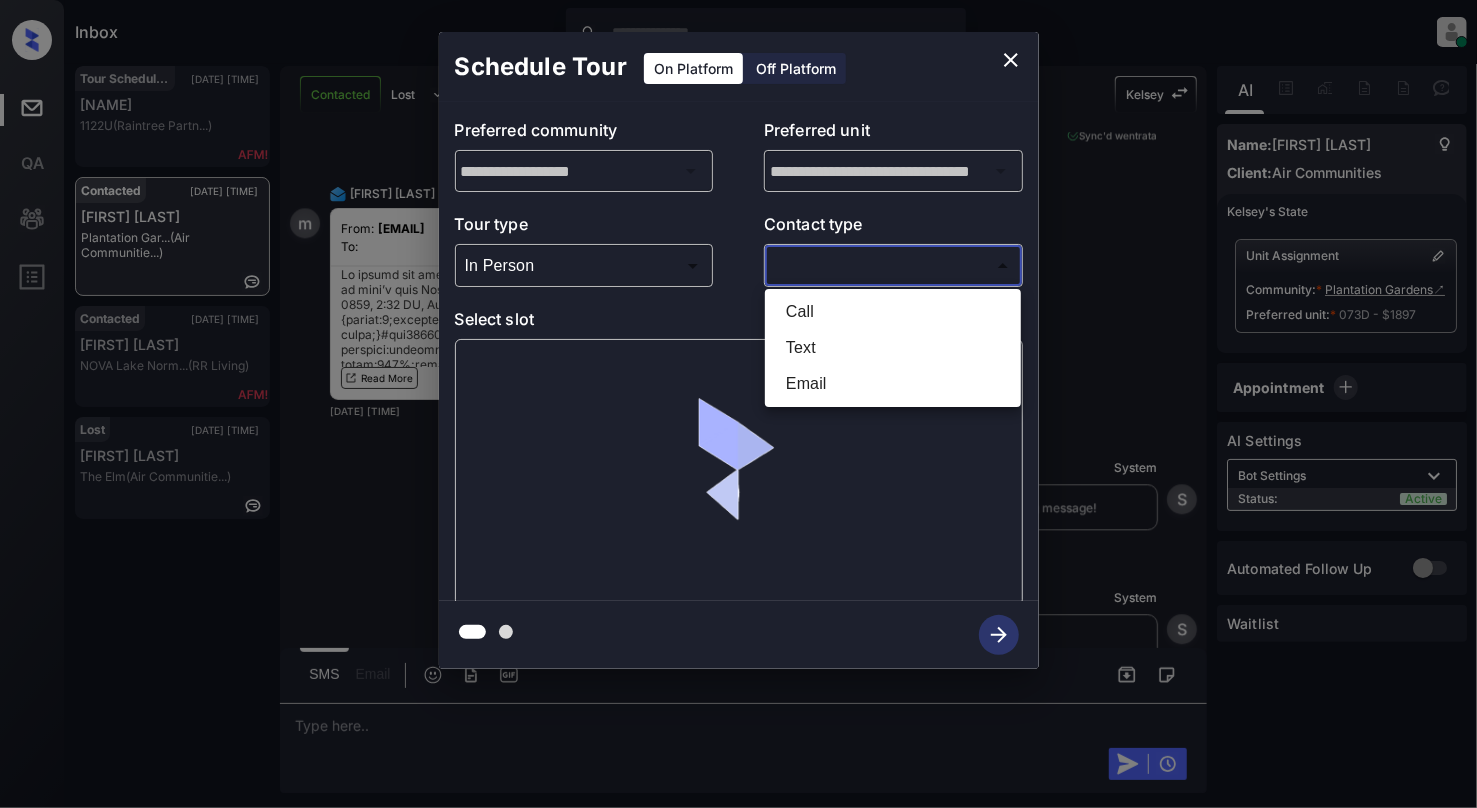 click on "Inbox Cynthia Montañez Online Set yourself   offline Set yourself   on break Profile Switch to  light  mode Sign out Tour Scheduled Aug-02 03:19 pm   Stuti Sharma 1122U  (Raintree Partn...) Contacted Aug-02 03:19 pm   monique boothe Plantation Gar...  (Air Communitie...) Contacted Aug-02 03:20 pm   Michael Miller NOVA Lake Norm...  (RR Living) Lost Aug-02 03:24 pm   Michael Attman The Elm  (Air Communitie...) Contacted Lost Lead Sentiment: Angry Upon sliding the acknowledgement:  Lead will move to lost stage. * ​ SMS and call option will be set to opt out. AFM will be turned off for the lead. Kelsey New Message Kelsey Notes Note: <a href="https://conversation.getzuma.com/688a608c4c133fdb6885b445">https://conversation.getzuma.com/688a608c4c133fdb6885b445</a> - Paste this link into your browser to view Kelsey’s conversation with the prospect Jul 30, 2025 11:12 am  Sync'd w  entrata K New Message Agent Lead created via ilsWebhook in Inbound stage. Jul 30, 2025 11:12 am A New Message Kelsey K New Message Z A" at bounding box center (738, 404) 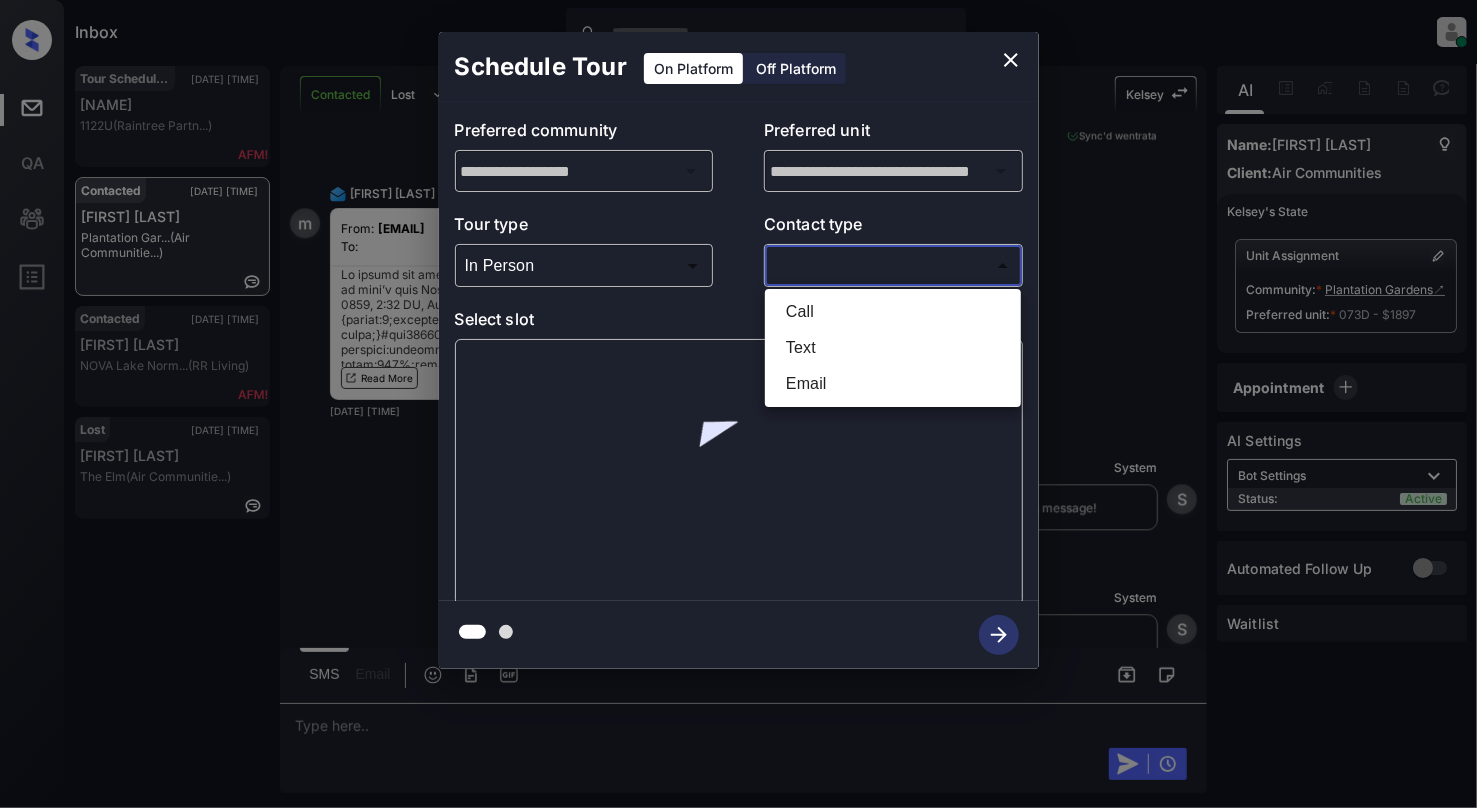click on "Text" at bounding box center [893, 348] 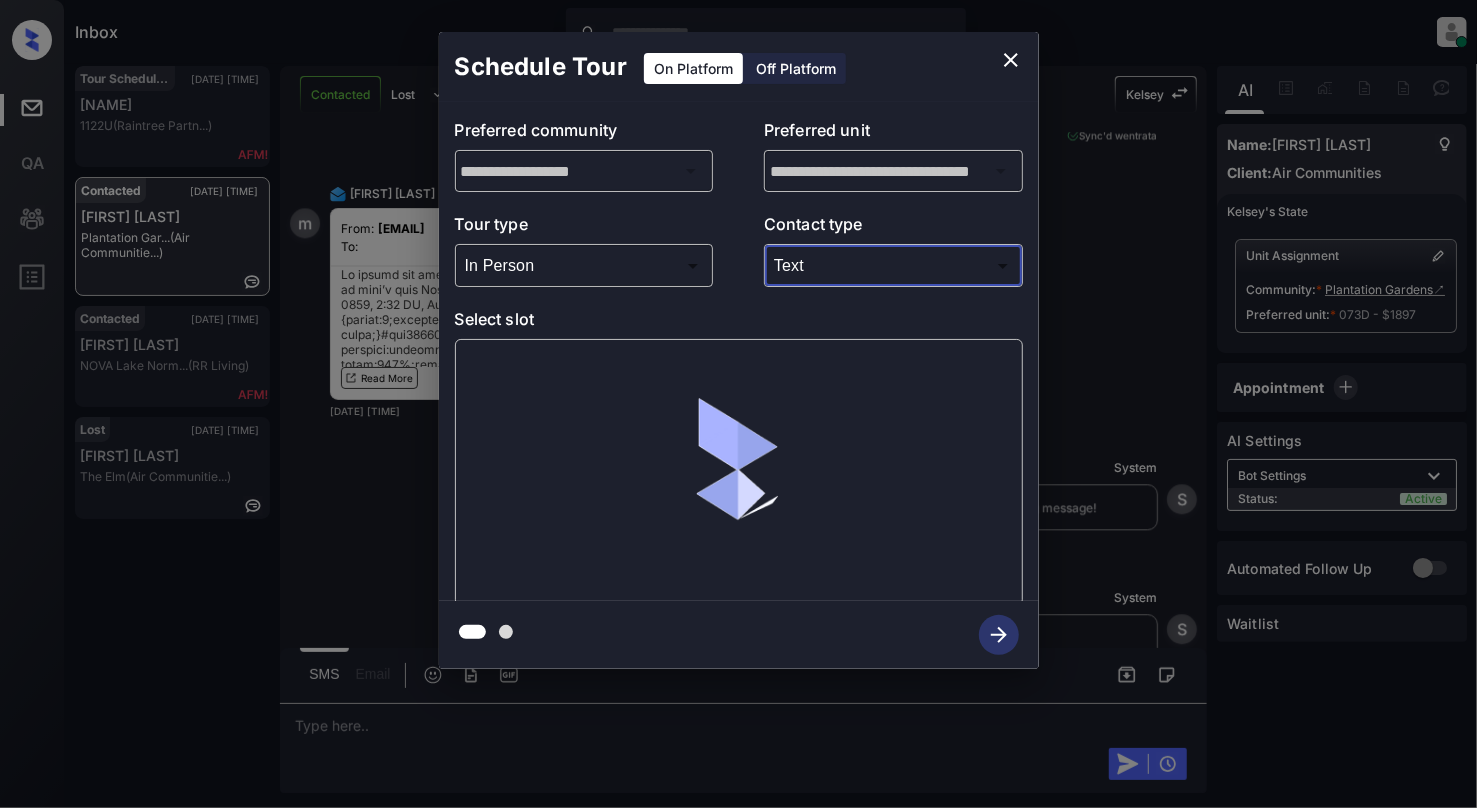 click on "Inbox Cynthia Montañez Online Set yourself   offline Set yourself   on break Profile Switch to  light  mode Sign out Tour Scheduled Aug-02 03:19 pm   Stuti Sharma 1122U  (Raintree Partn...) Contacted Aug-02 03:19 pm   monique boothe Plantation Gar...  (Air Communitie...) Contacted Aug-02 03:20 pm   Michael Miller NOVA Lake Norm...  (RR Living) Lost Aug-02 03:24 pm   Michael Attman The Elm  (Air Communitie...) Contacted Lost Lead Sentiment: Angry Upon sliding the acknowledgement:  Lead will move to lost stage. * ​ SMS and call option will be set to opt out. AFM will be turned off for the lead. Kelsey New Message Kelsey Notes Note: <a href="https://conversation.getzuma.com/688a608c4c133fdb6885b445">https://conversation.getzuma.com/688a608c4c133fdb6885b445</a> - Paste this link into your browser to view Kelsey’s conversation with the prospect Jul 30, 2025 11:12 am  Sync'd w  entrata K New Message Agent Lead created via ilsWebhook in Inbound stage. Jul 30, 2025 11:12 am A New Message Kelsey K New Message Z A" at bounding box center (738, 404) 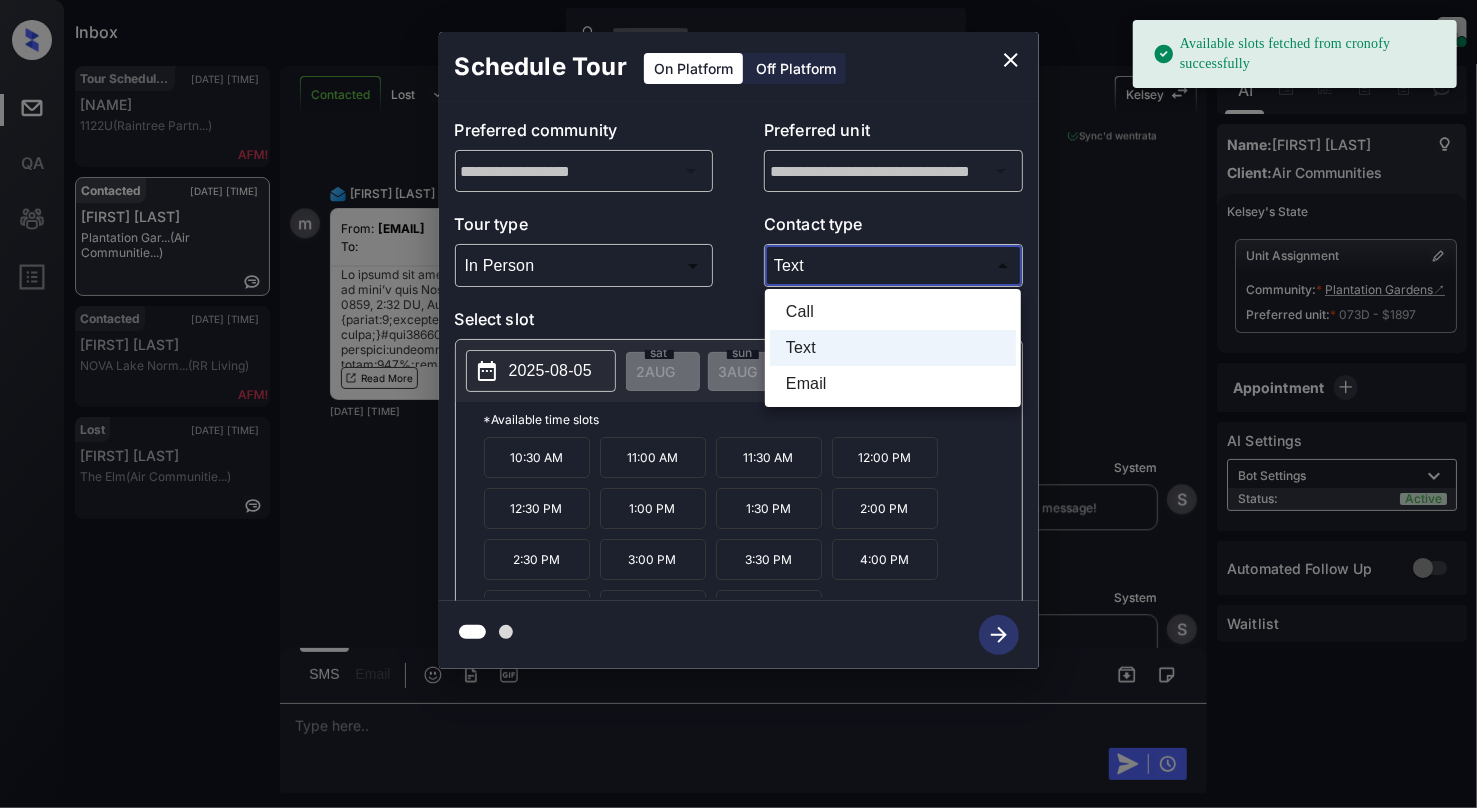click on "Email" at bounding box center (893, 384) 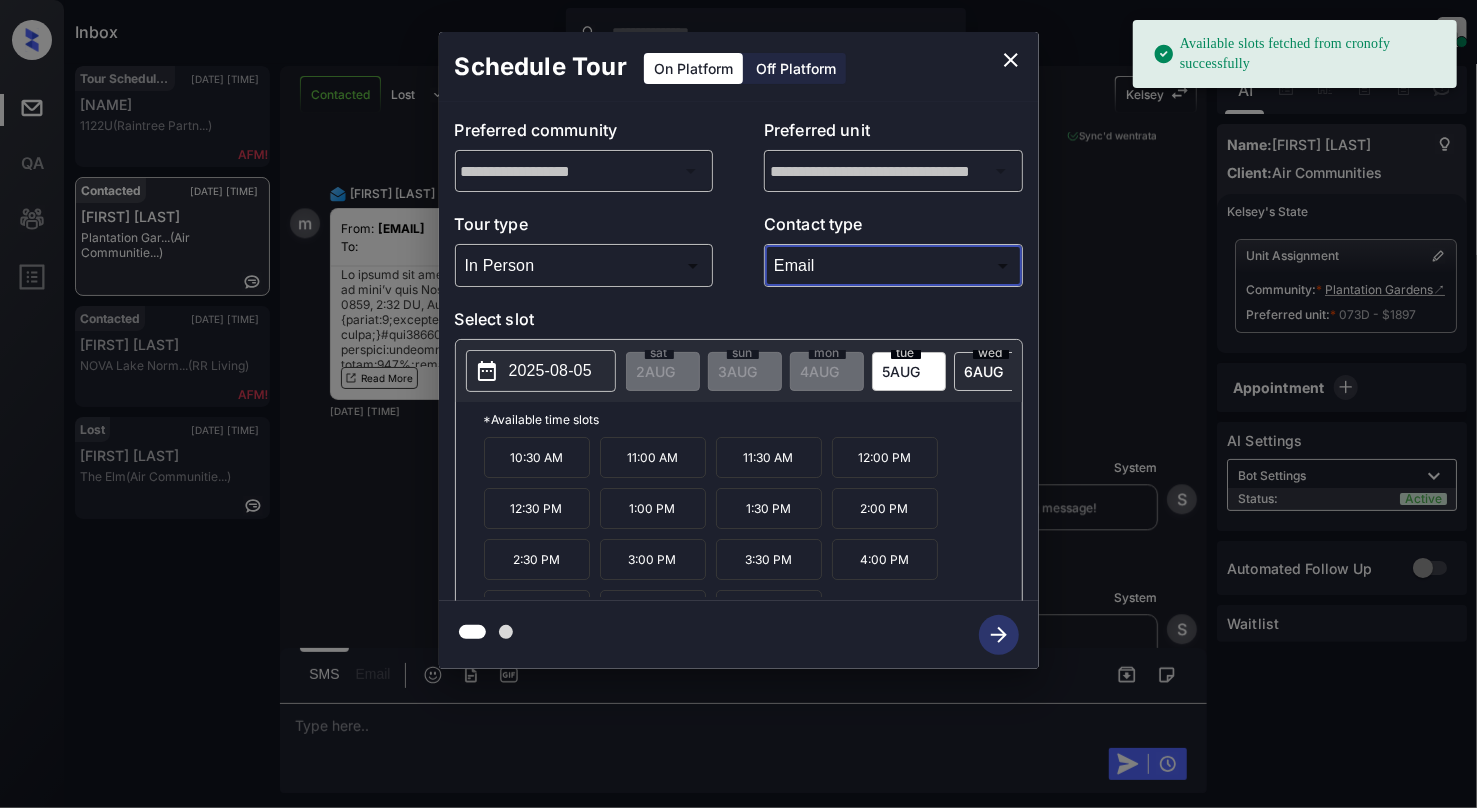 click on "2025-08-05" at bounding box center [550, 371] 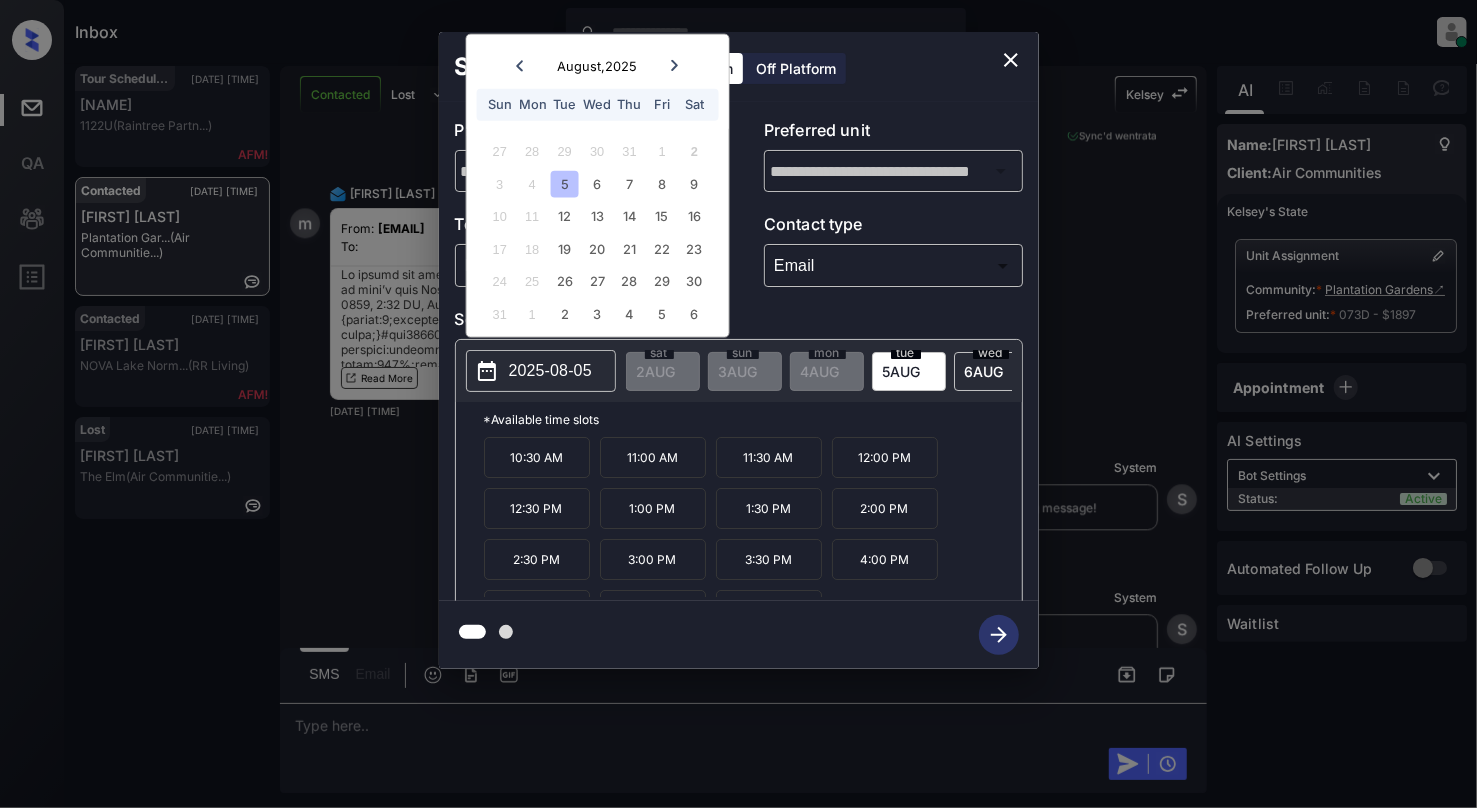 click 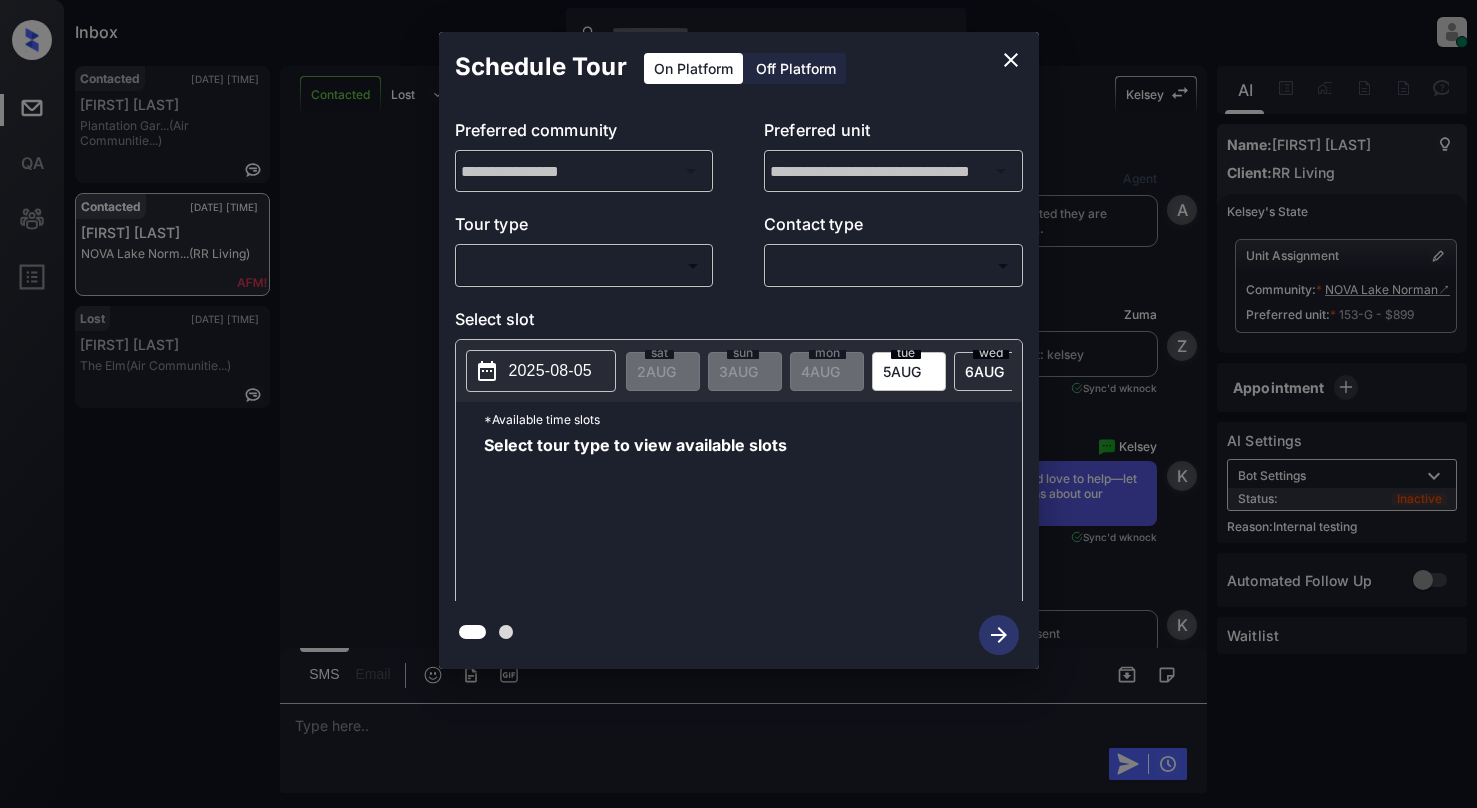 scroll, scrollTop: 0, scrollLeft: 0, axis: both 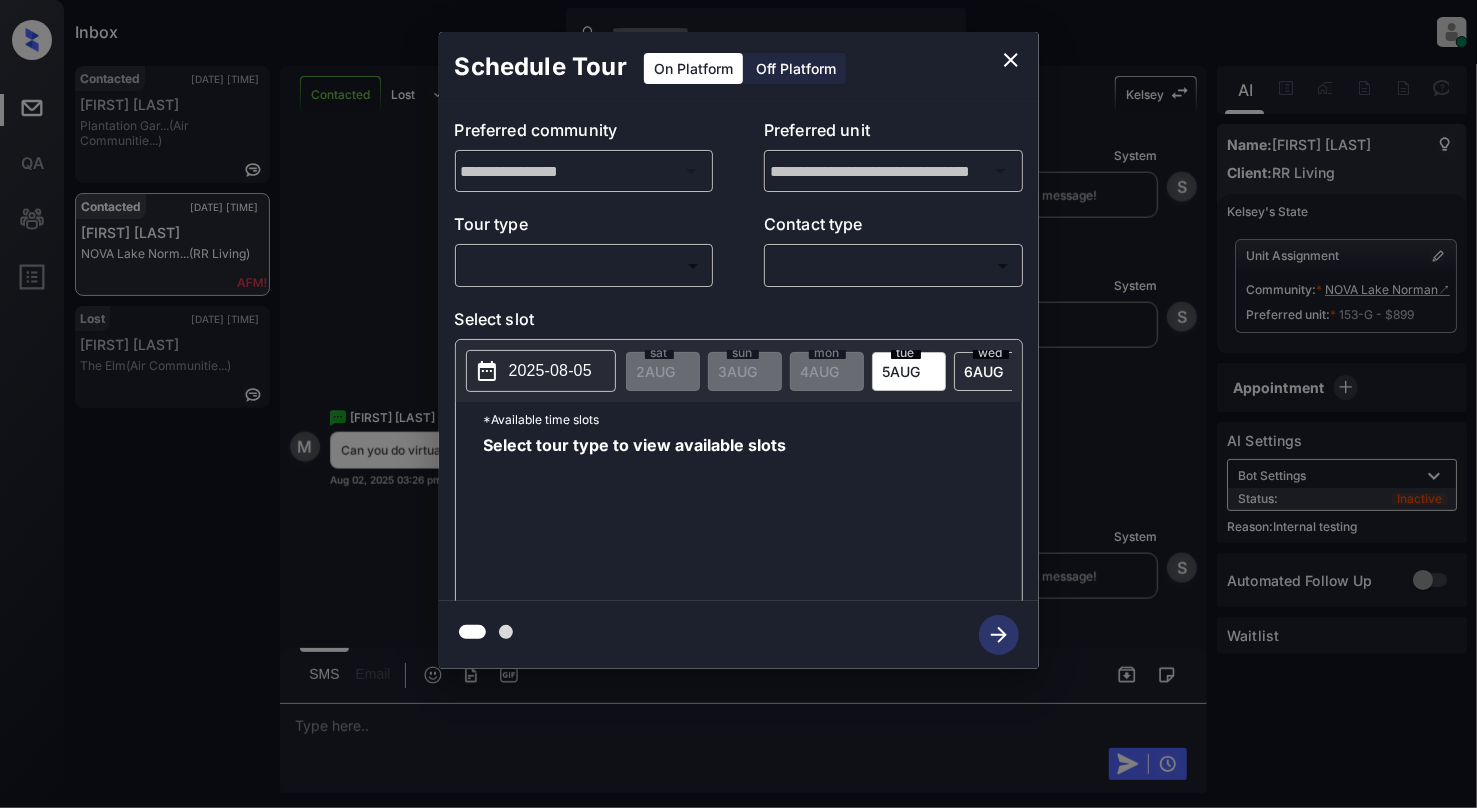 click on "Inbox [NAME] Online Set yourself   offline Set yourself   on break Profile Switch to  light  mode Sign out Contacted [DATE] [TIME]   [NAME] [CITY]...  (Air Communitie...) Contacted [DATE] [TIME]   [FIRST] [LAST] NOVA Lake Norm...  (RR Living) Lost [DATE] [TIME]   [FIRST] [LAST] The Elm  (Air Communitie...) Contacted Lost Lead Sentiment: Angry Upon sliding the acknowledgement:  Lead will move to lost stage. * ​ SMS and call option will be set to opt out. AFM will be turned off for the lead. [NAME] New Message Agent Lead created because they indicated they are interested in leasing via Zuma IVR. [DATE] [TIME] A New Message Zuma Lead transferred to leasing agent: [NAME] [DATE] [TIME]  Sync'd w  knock Z New Message [NAME] Thank you for calling NOVA Lake Norman! This is [NAME]. I’d love to help—let me know if you’d like to schedule a tour or have any questions about our apartment homes. [DATE] [TIME]   | conversationalSms  Sync'd w  knock K K   knock" at bounding box center (738, 404) 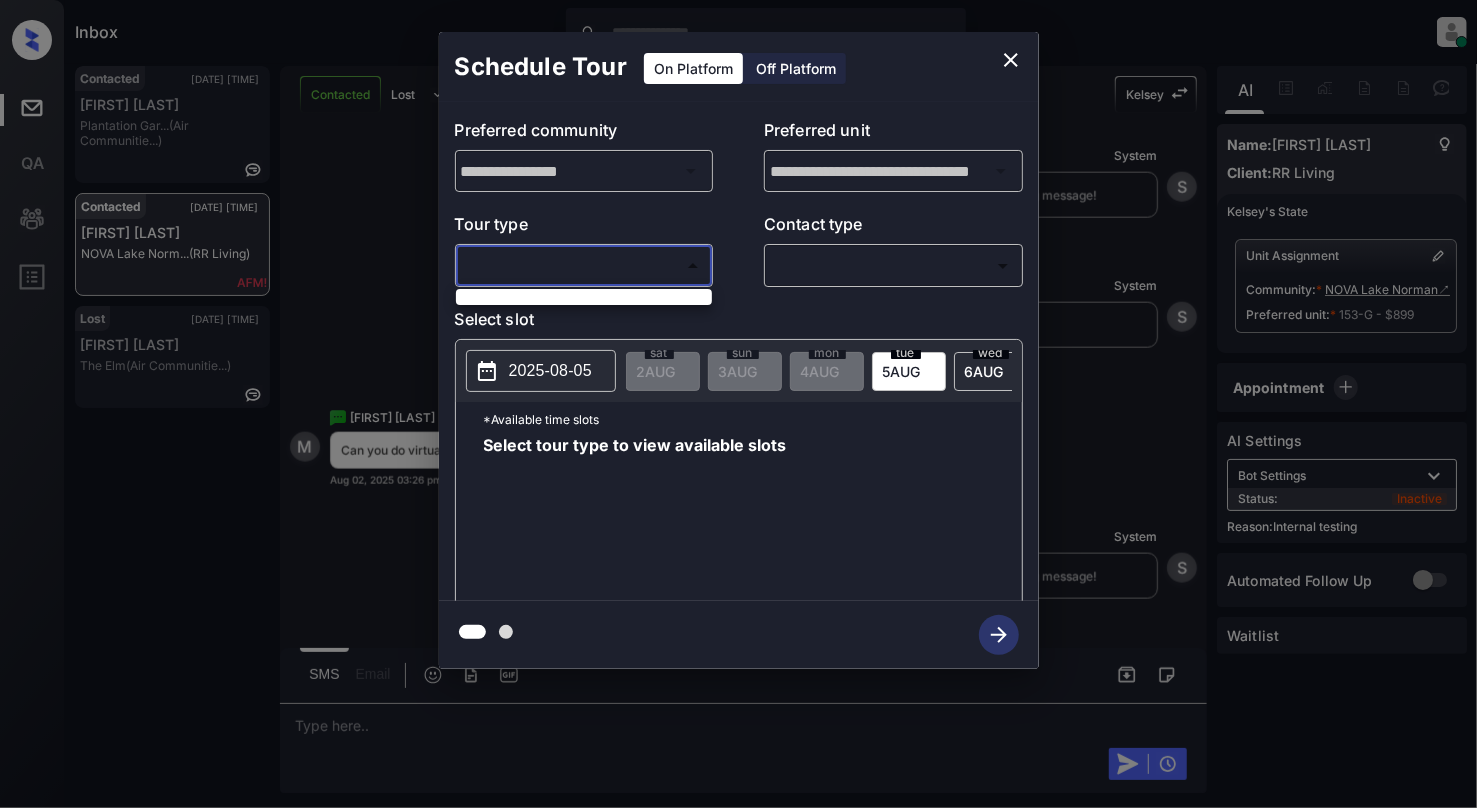 click at bounding box center [738, 404] 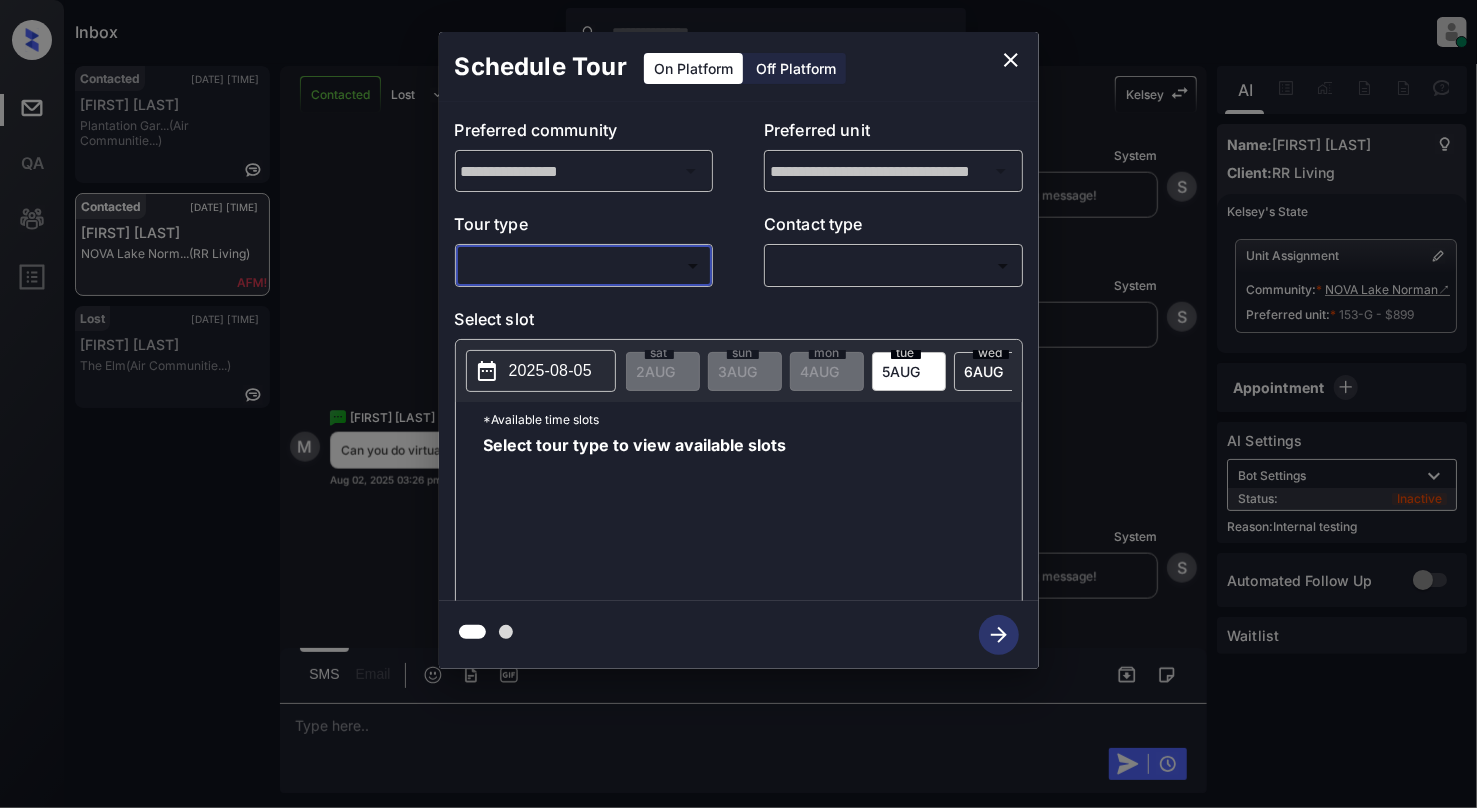 click on "Inbox [NAME] Online Set yourself   offline Set yourself   on break Profile Switch to  light  mode Sign out Contacted [DATE] [TIME]   [NAME] [CITY]...  (Air Communitie...) Contacted [DATE] [TIME]   [FIRST] [LAST] NOVA Lake Norm...  (RR Living) Lost [DATE] [TIME]   [FIRST] [LAST] The Elm  (Air Communitie...) Contacted Lost Lead Sentiment: Angry Upon sliding the acknowledgement:  Lead will move to lost stage. * ​ SMS and call option will be set to opt out. AFM will be turned off for the lead. [NAME] New Message Agent Lead created because they indicated they are interested in leasing via Zuma IVR. [DATE] [TIME] A New Message Zuma Lead transferred to leasing agent: [NAME] [DATE] [TIME]  Sync'd w  knock Z New Message [NAME] Thank you for calling NOVA Lake Norman! This is [NAME]. I’d love to help—let me know if you’d like to schedule a tour or have any questions about our apartment homes. [DATE] [TIME]   | conversationalSms  Sync'd w  knock K K   knock" at bounding box center (738, 404) 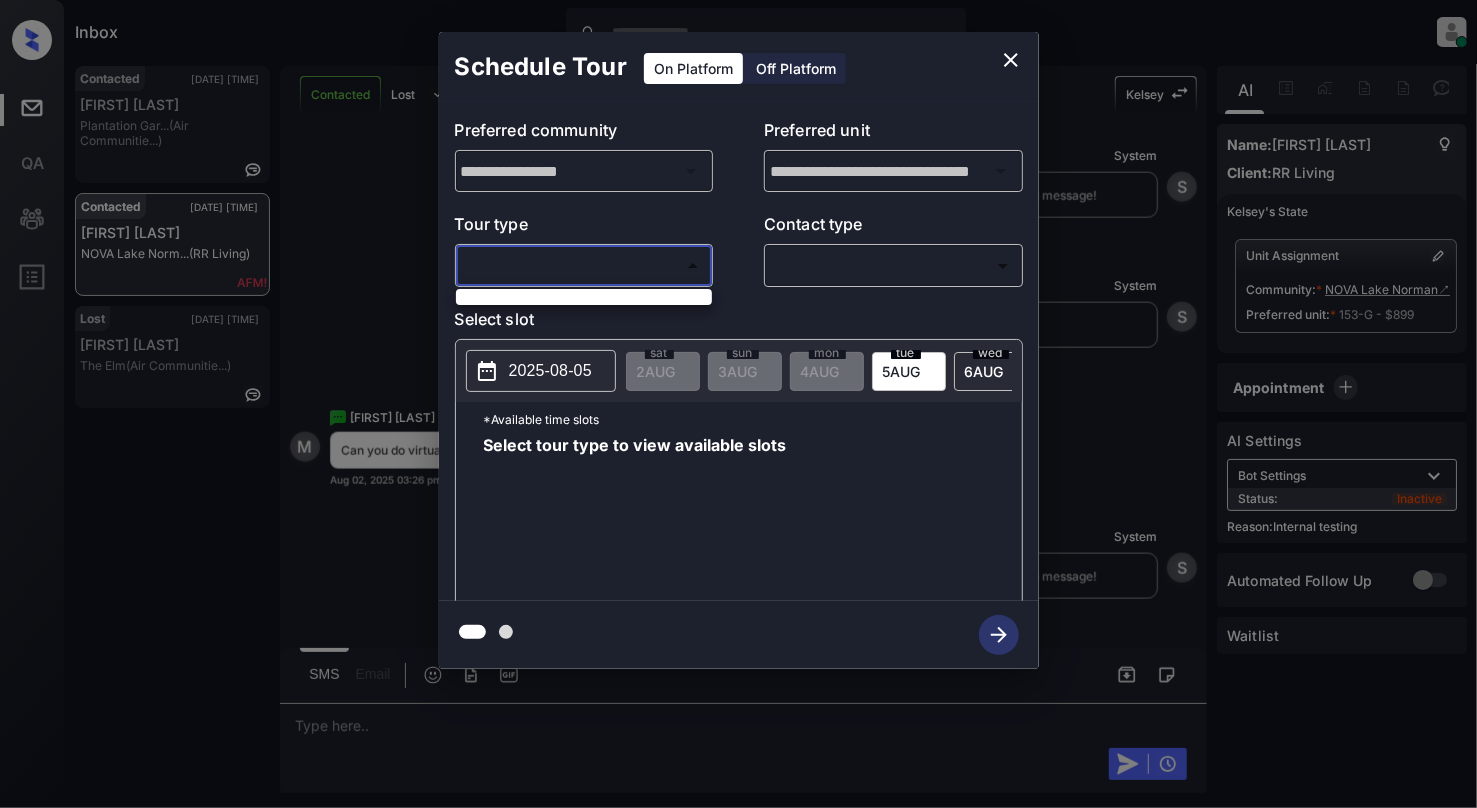 click at bounding box center (738, 404) 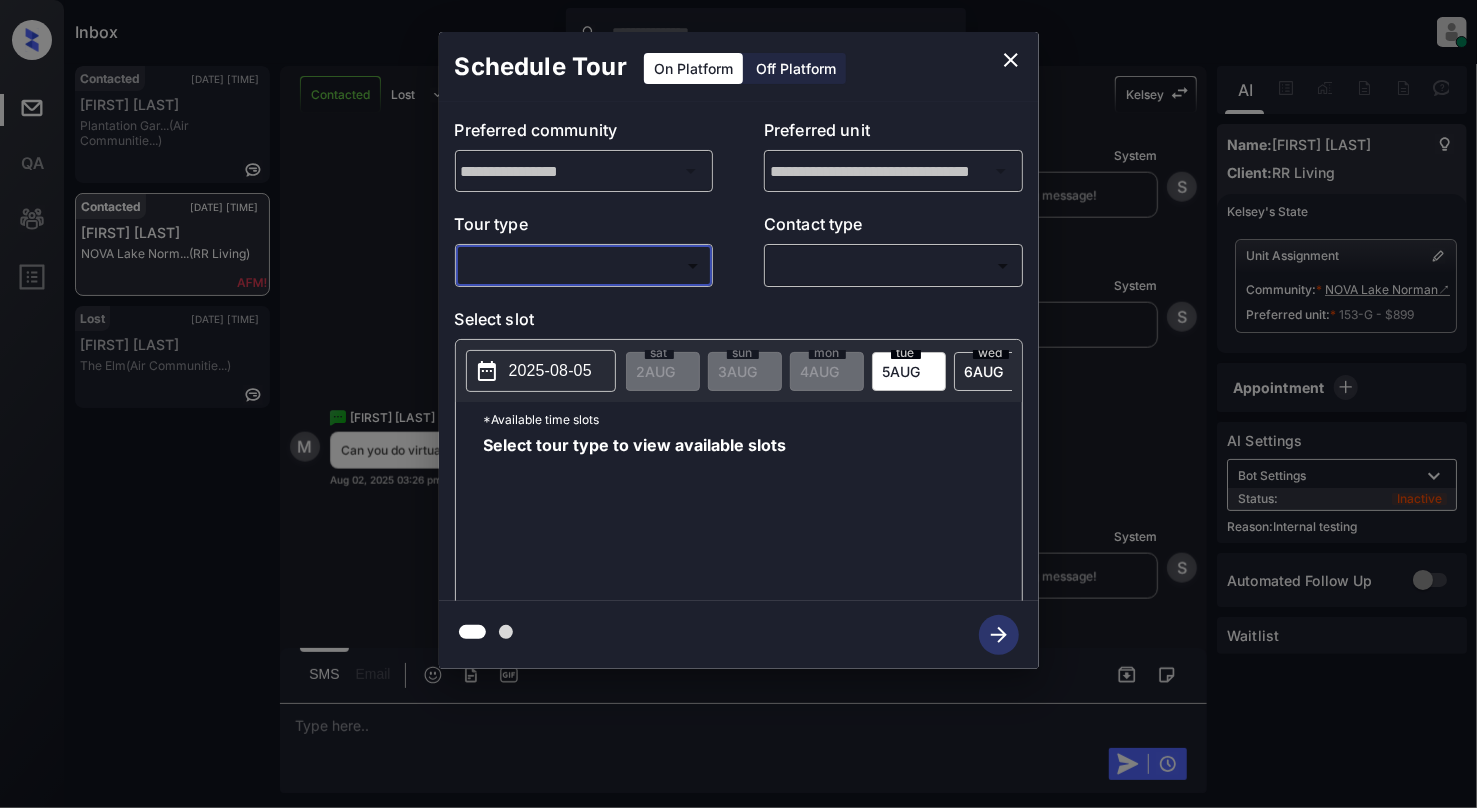 click 